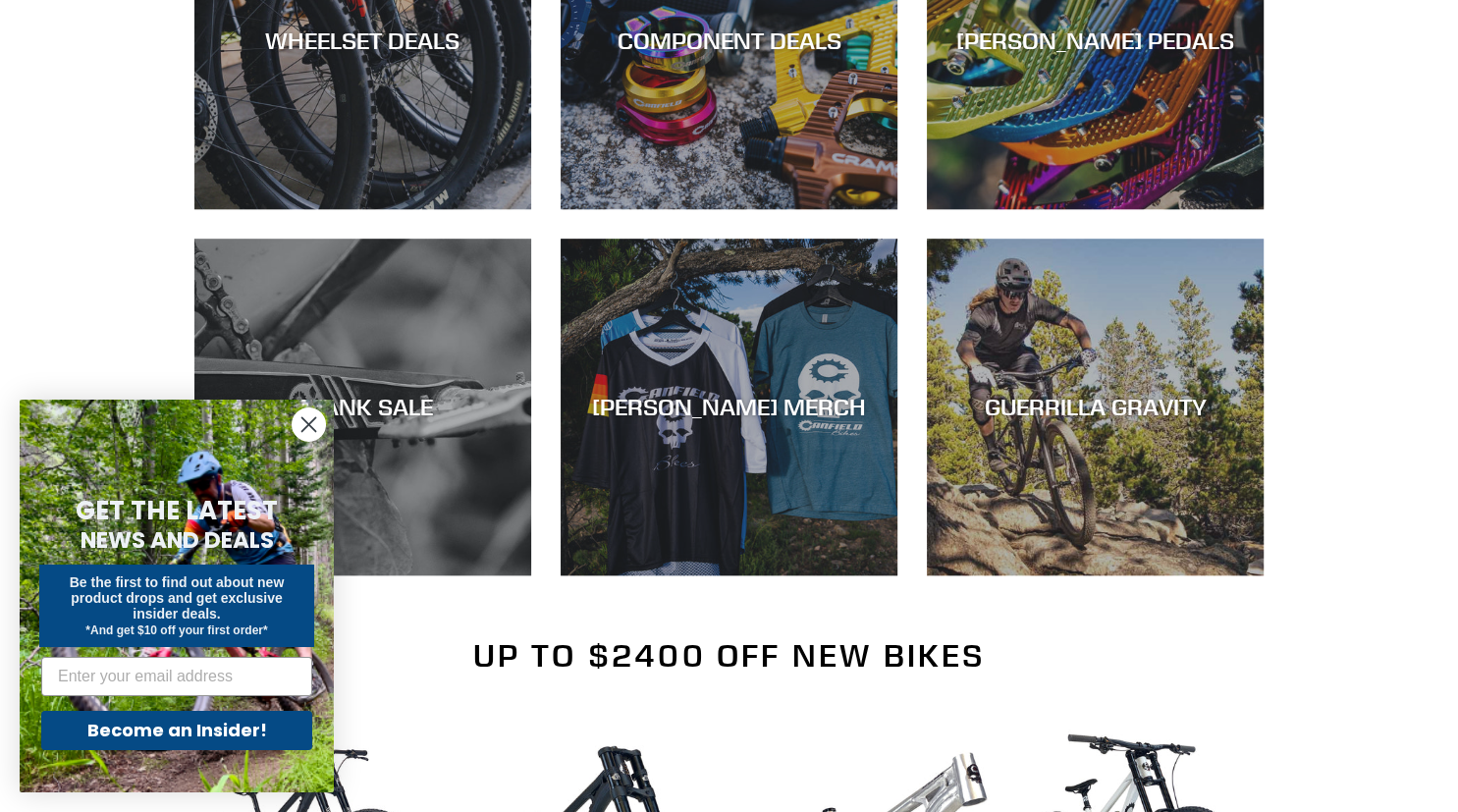 scroll, scrollTop: 1555, scrollLeft: 0, axis: vertical 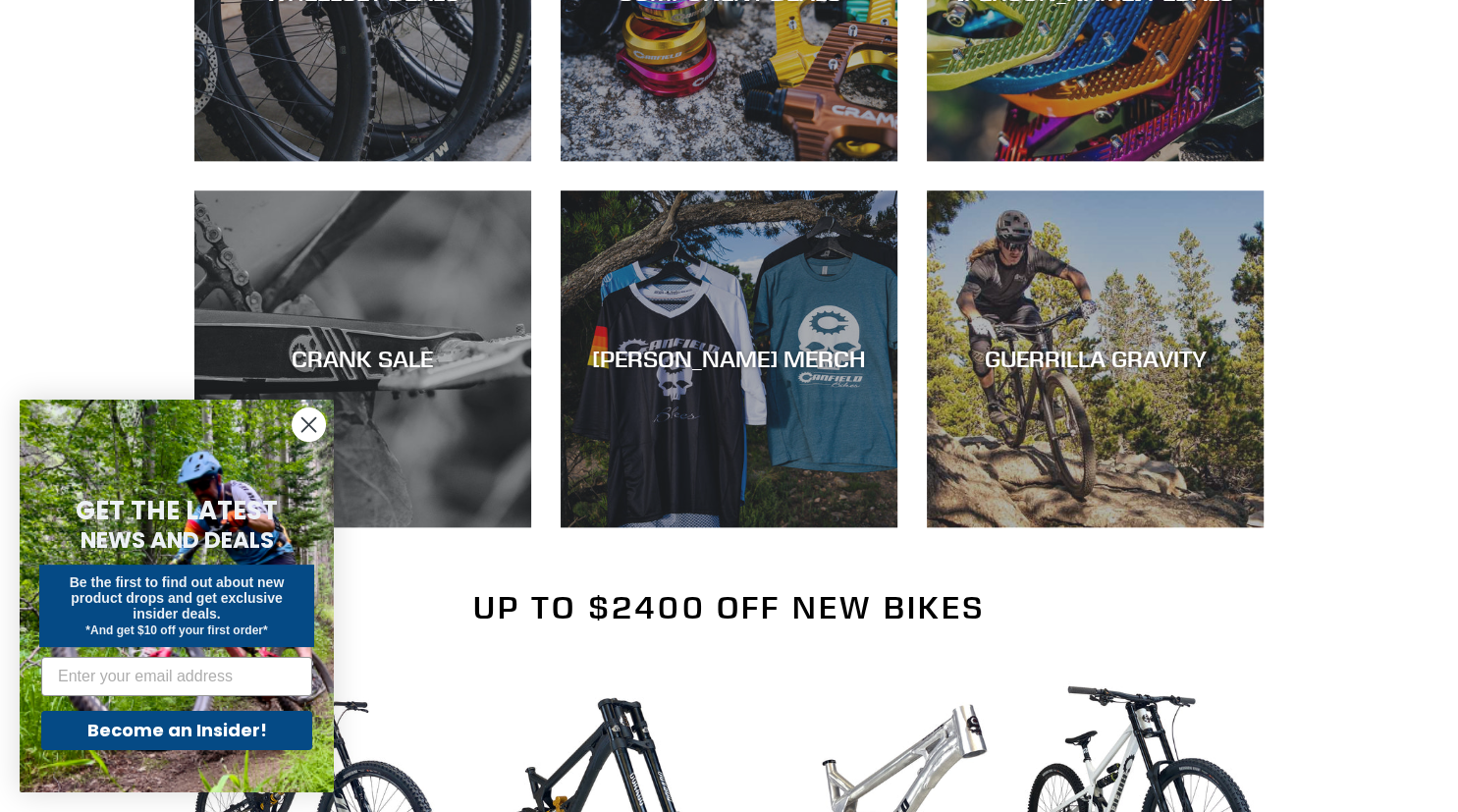 click 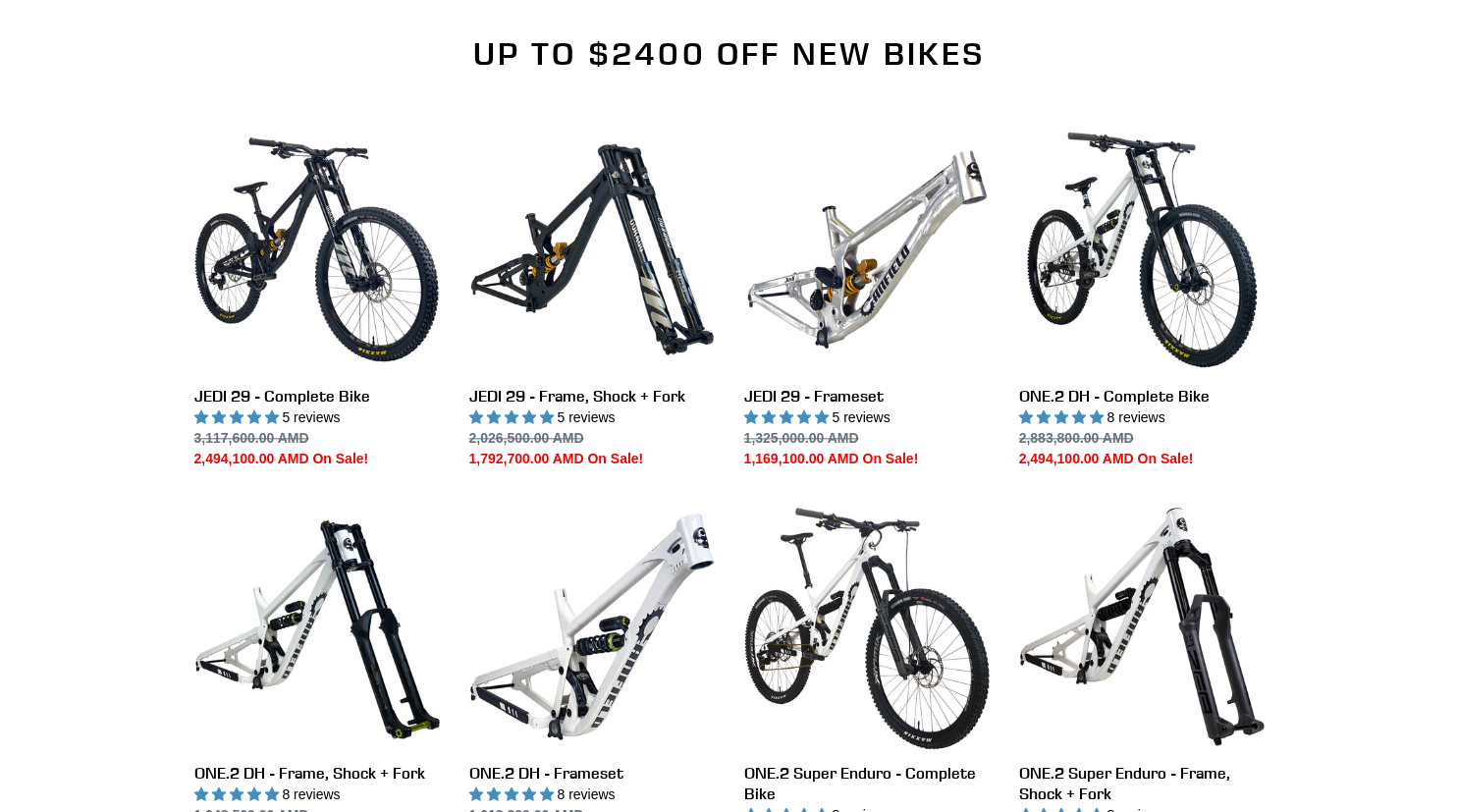 scroll, scrollTop: 2074, scrollLeft: 0, axis: vertical 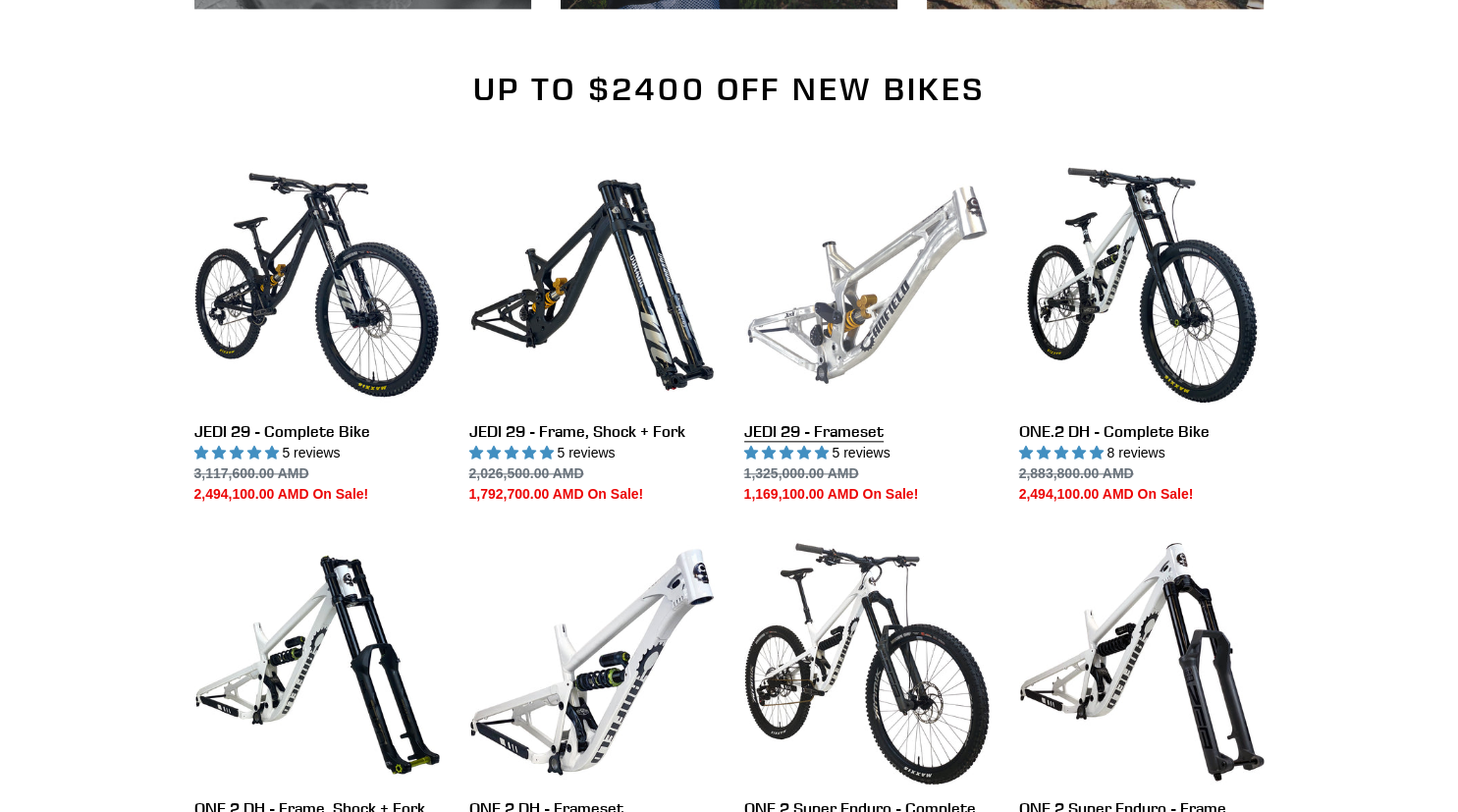 click on "JEDI 29 - Frameset" at bounding box center (867, 333) 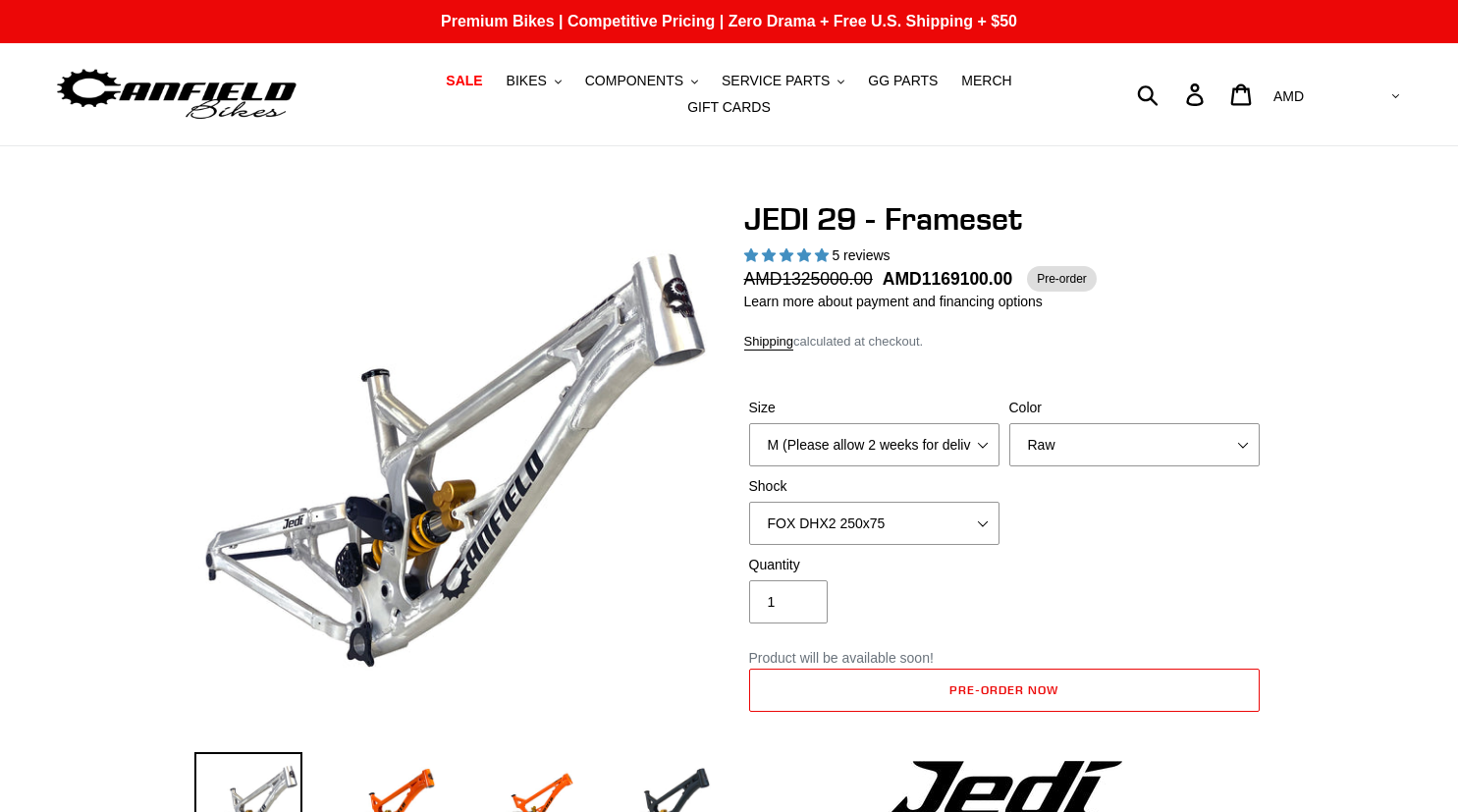 select on "highest-rating" 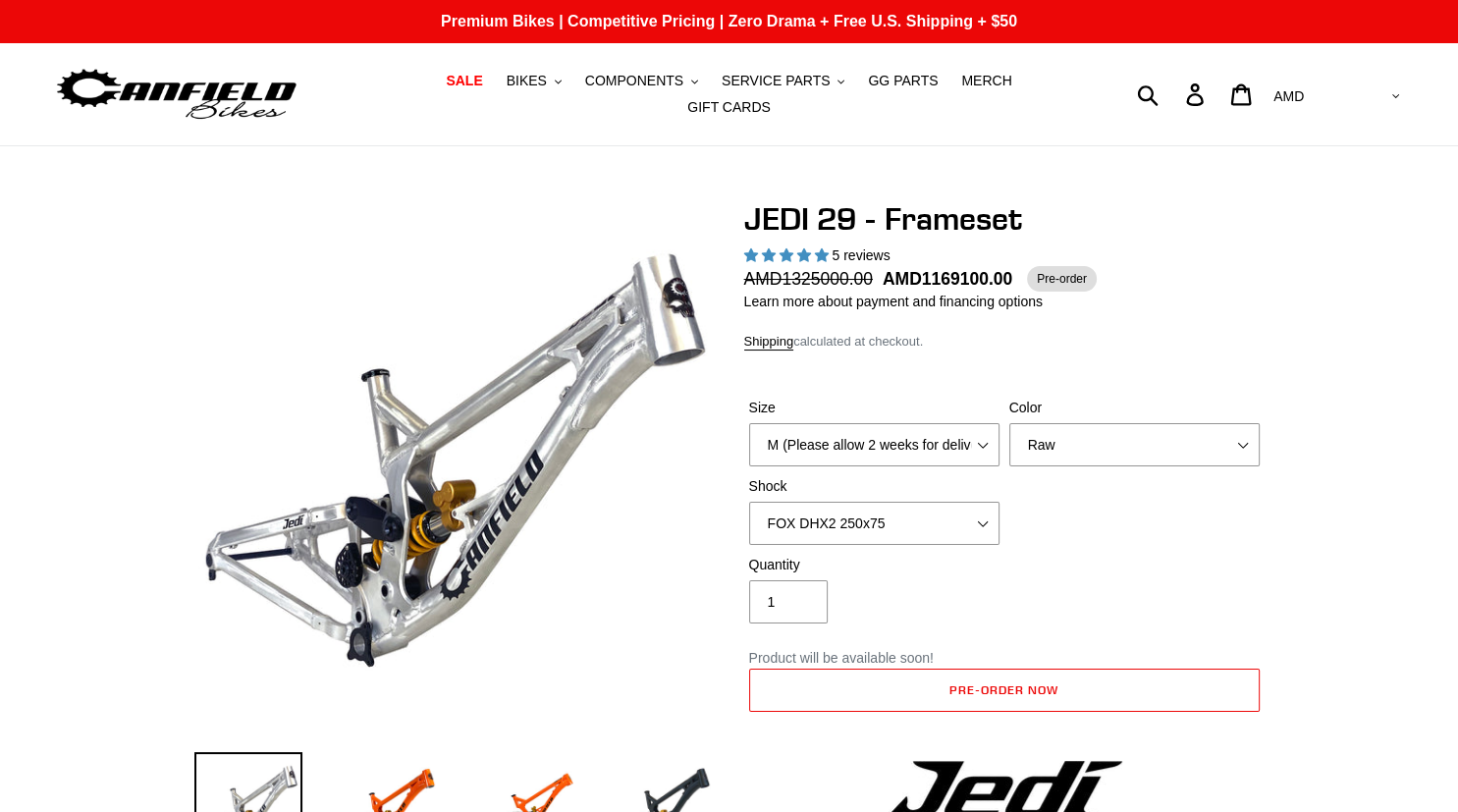 click on "M (Please allow 2 weeks for delivery)
L (Please allow 2 weeks for delivery)
XL" at bounding box center [874, 445] 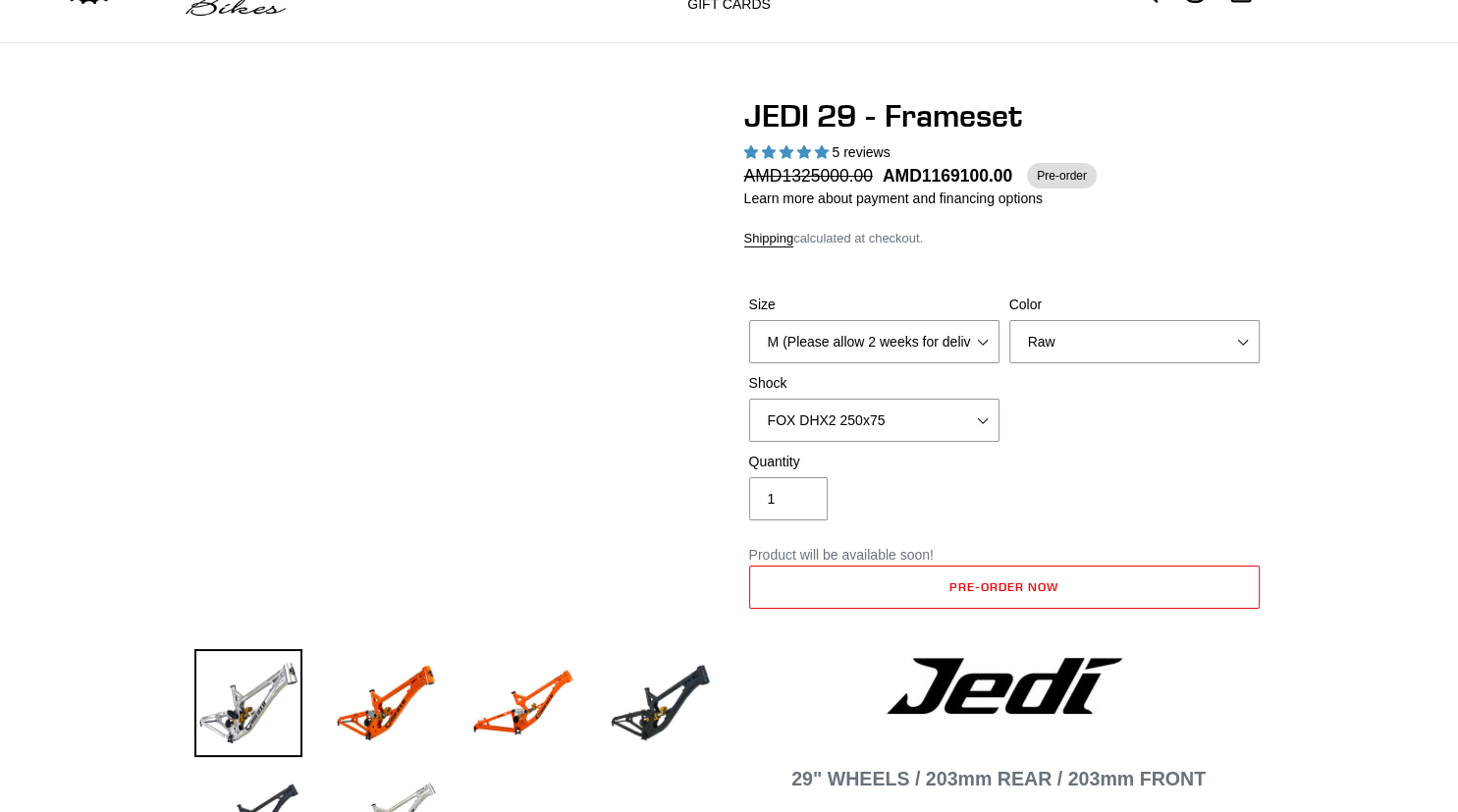 scroll, scrollTop: 0, scrollLeft: 0, axis: both 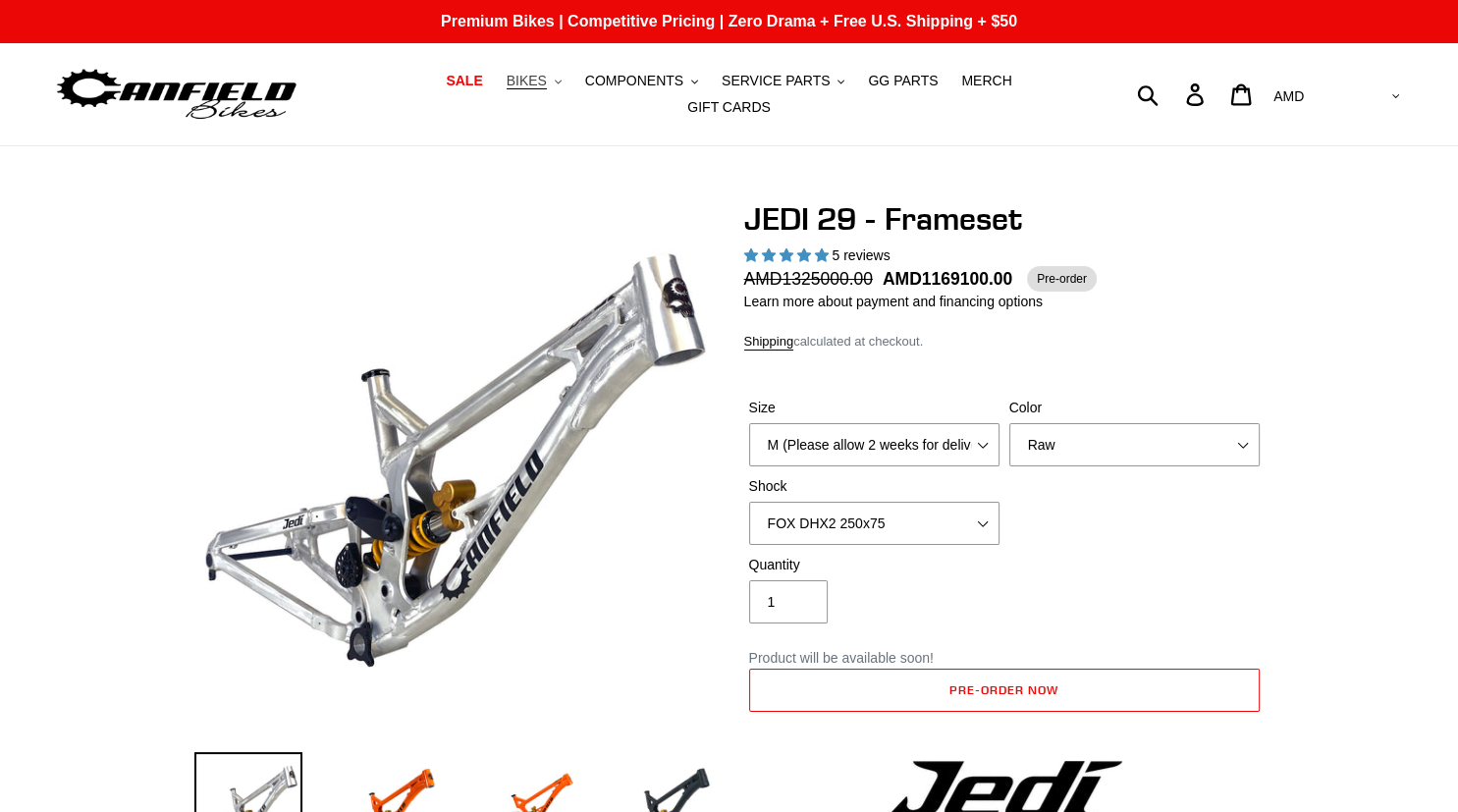 click 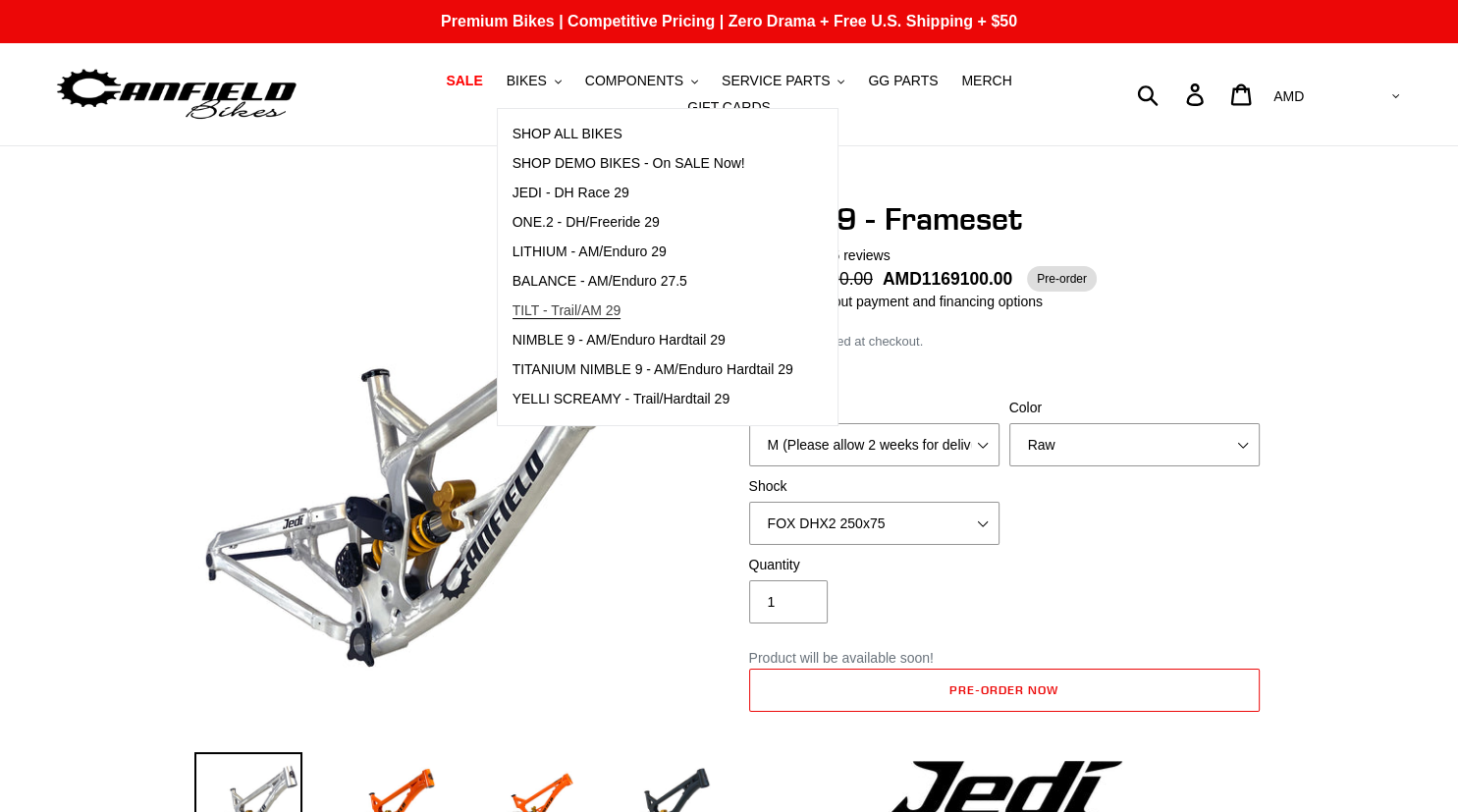 click on "TILT - Trail/AM 29" at bounding box center (567, 310) 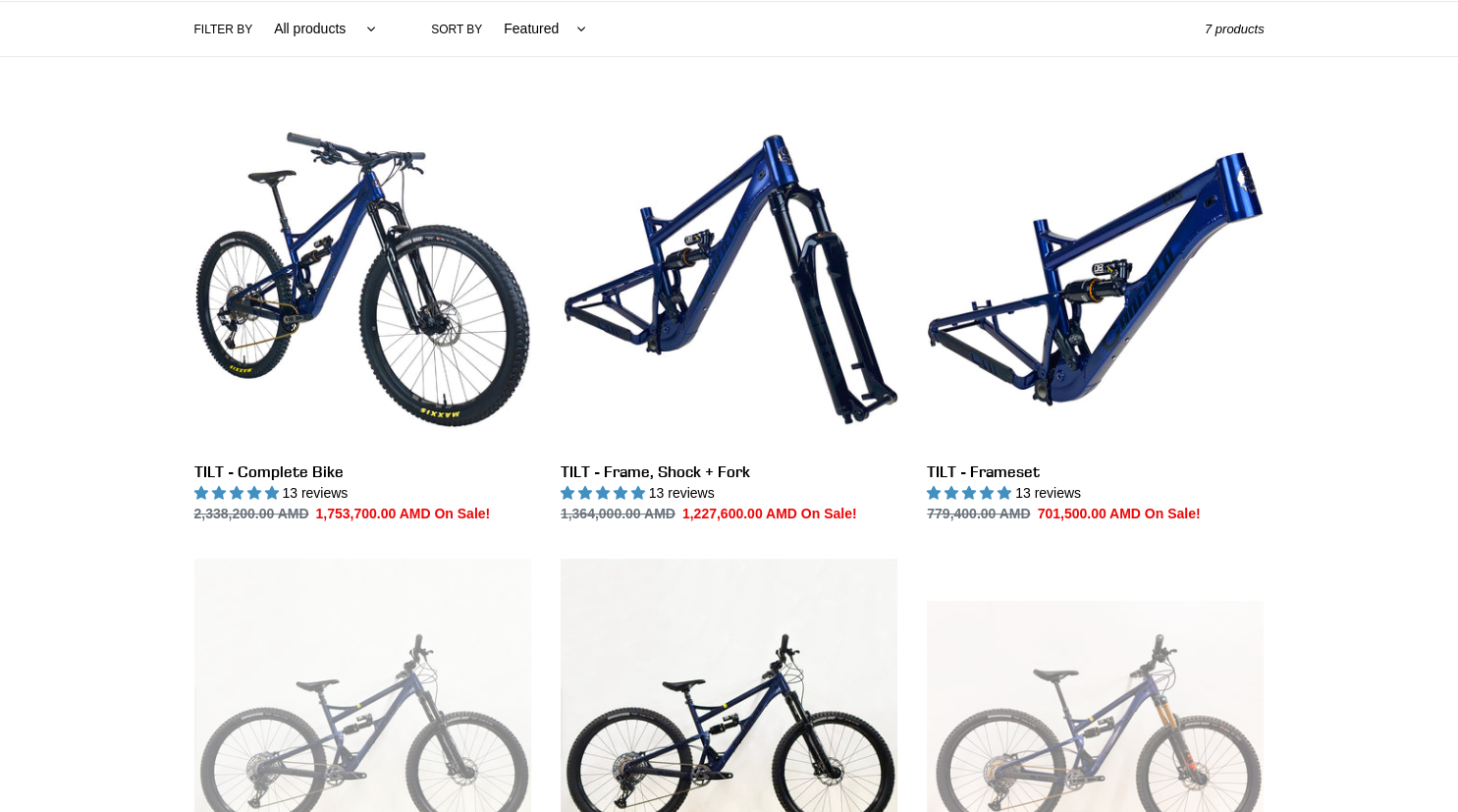 scroll, scrollTop: 414, scrollLeft: 0, axis: vertical 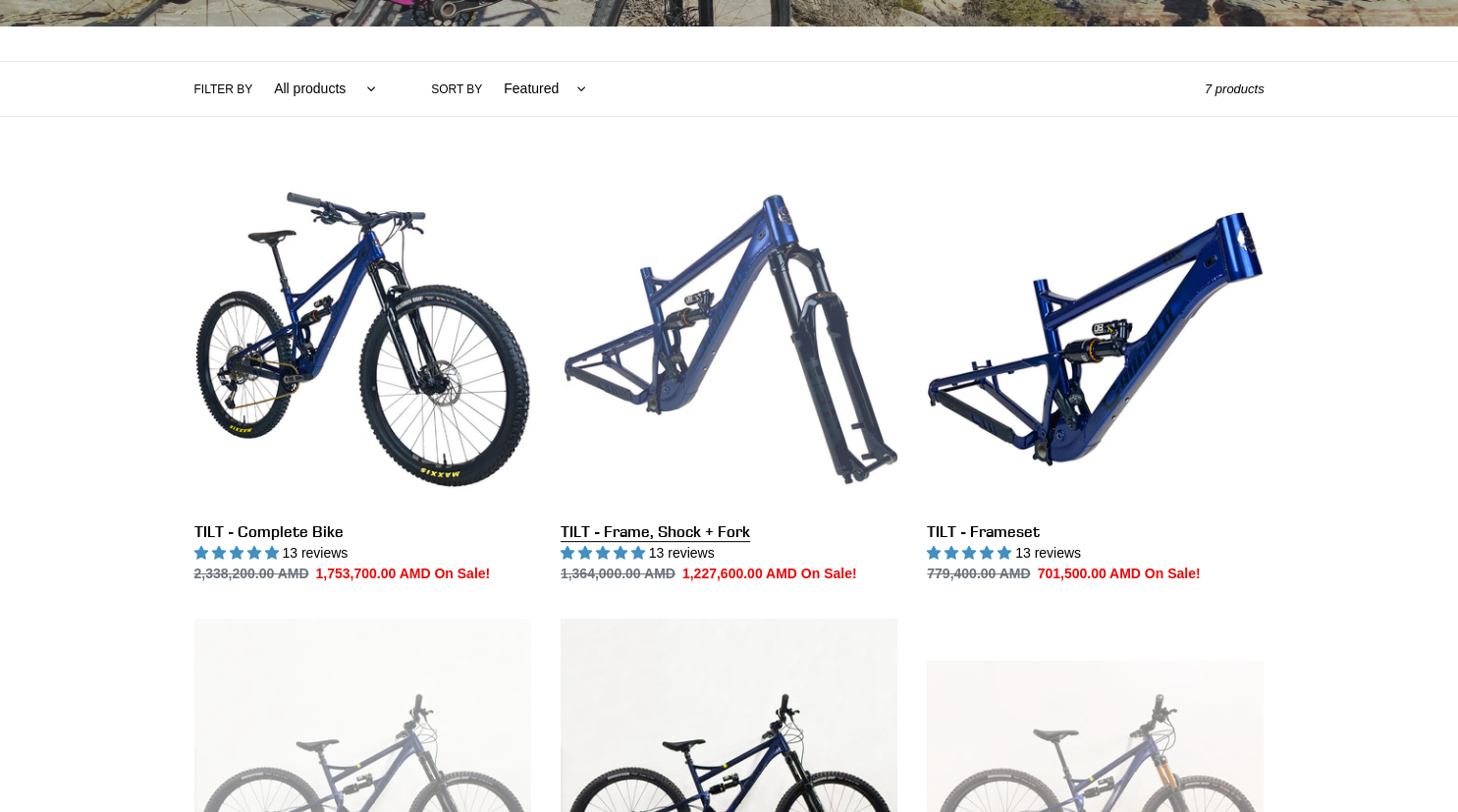 click on "TILT - Frame, Shock + Fork" at bounding box center [729, 377] 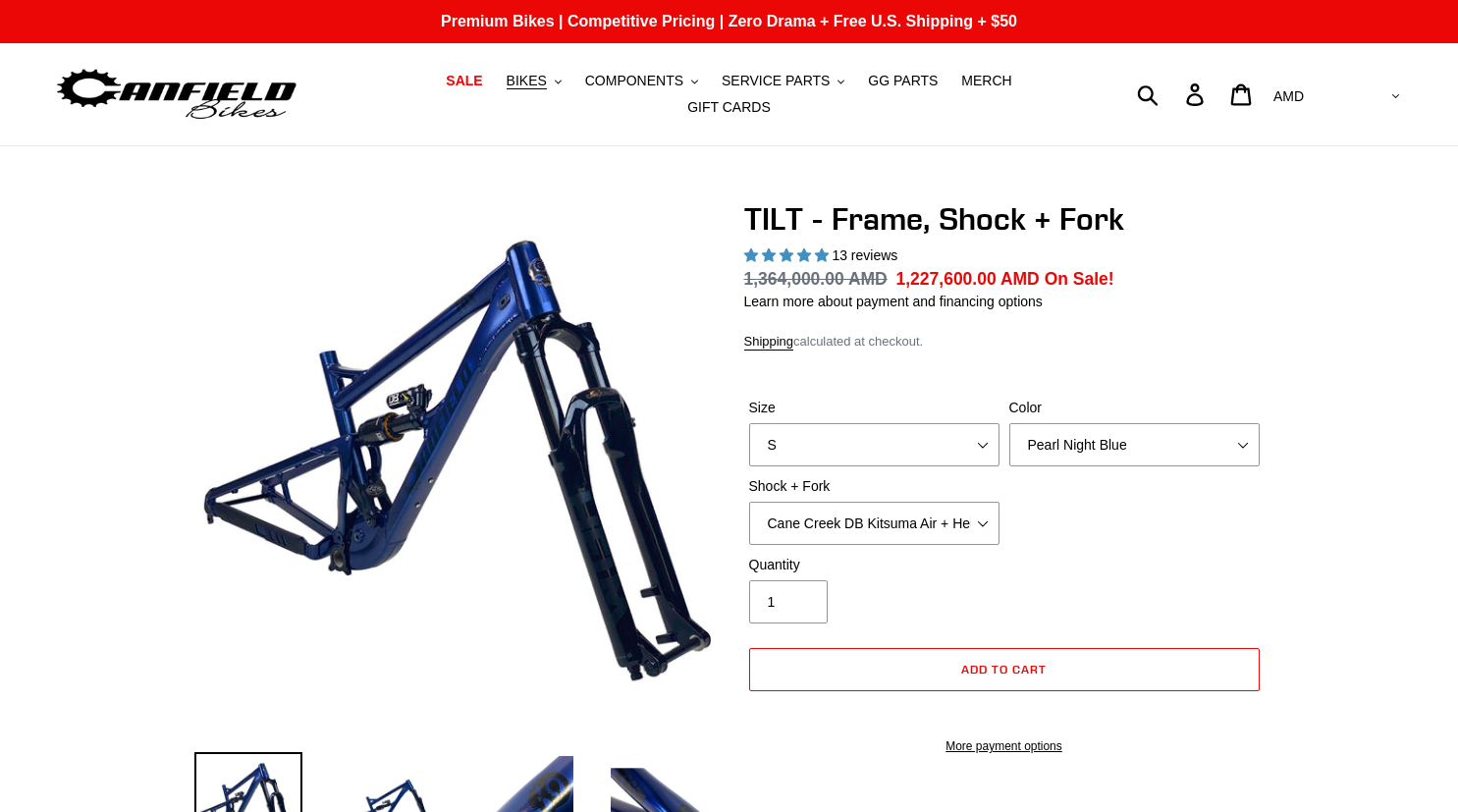 select on "highest-rating" 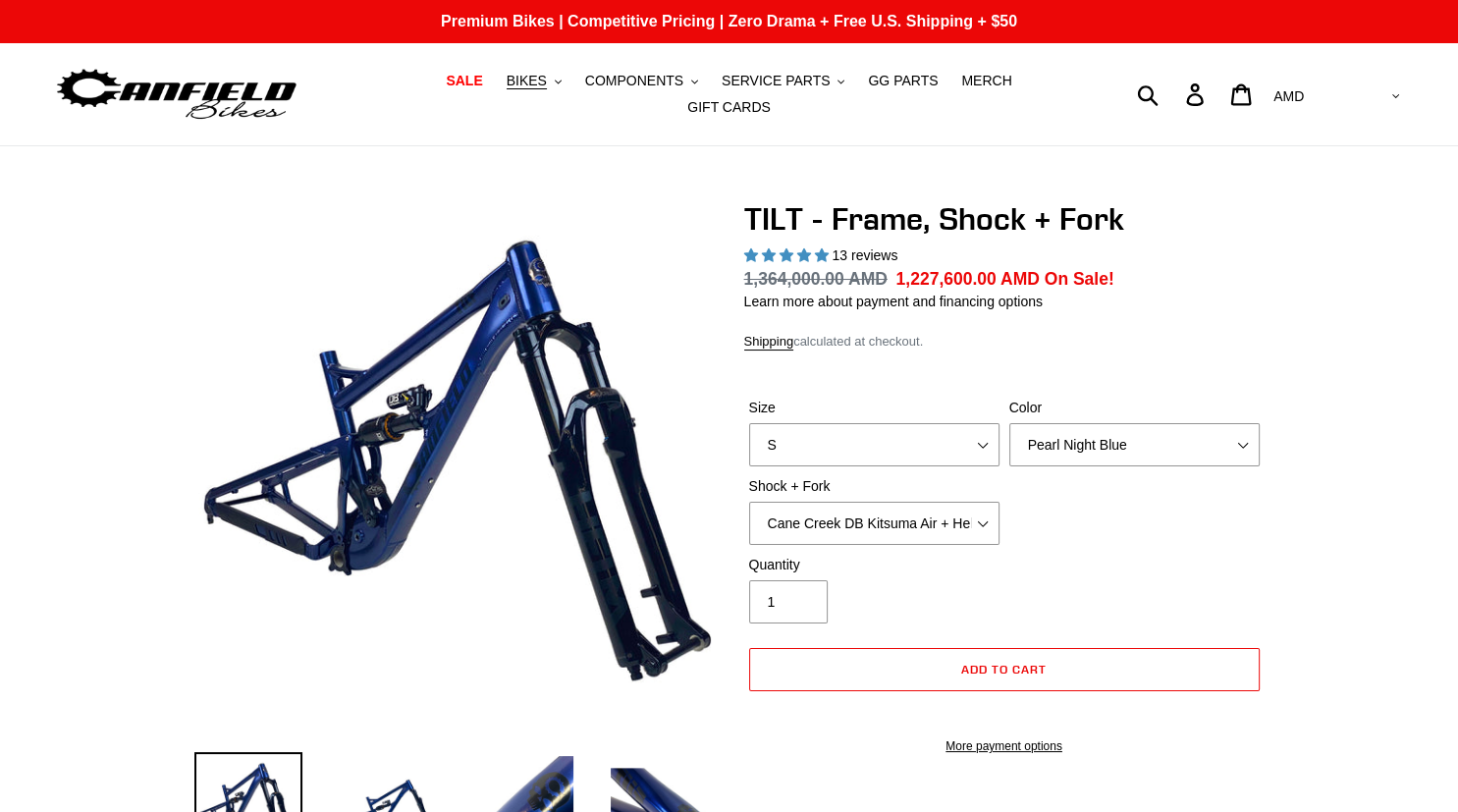 select on "L" 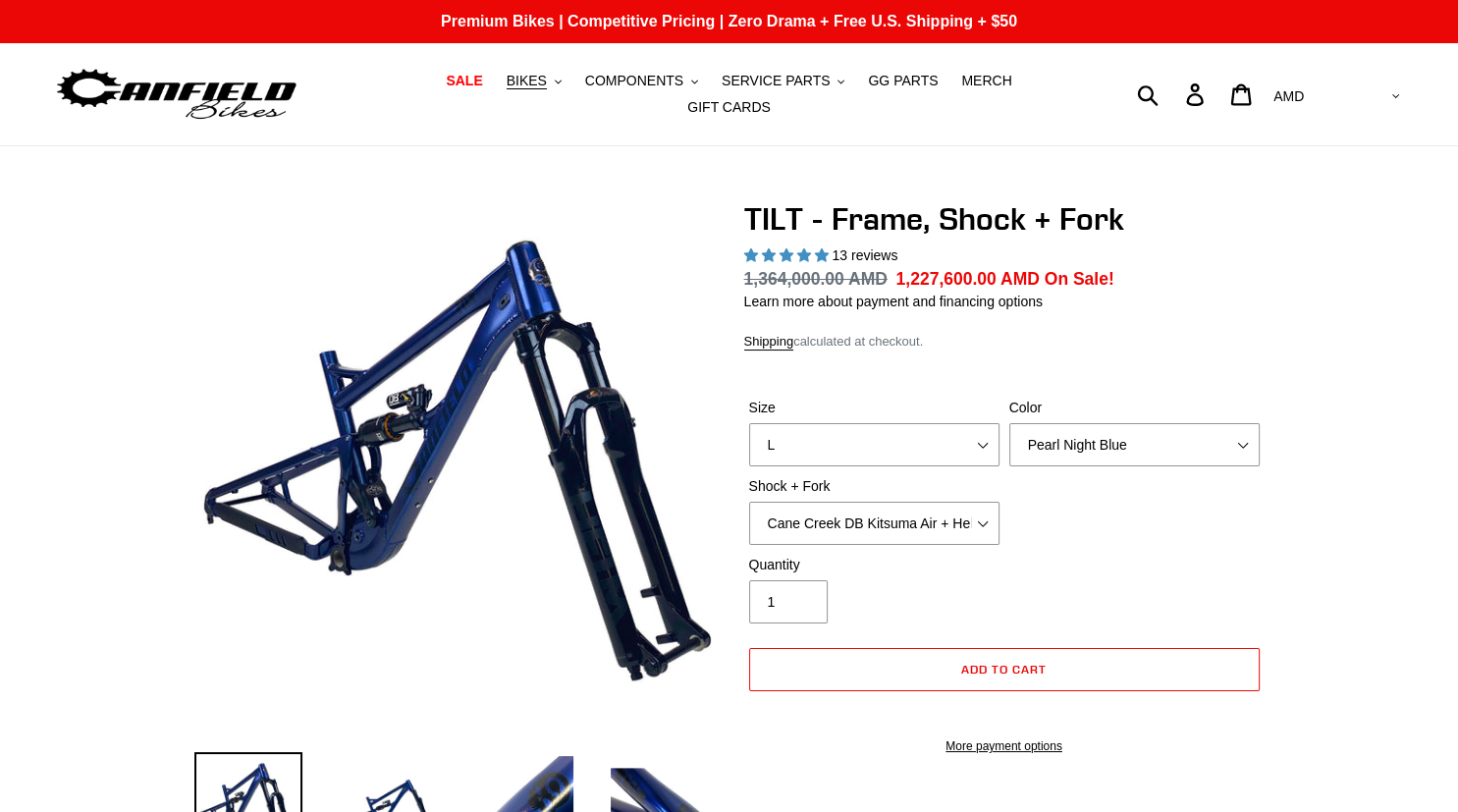 click on "L" at bounding box center (0, 0) 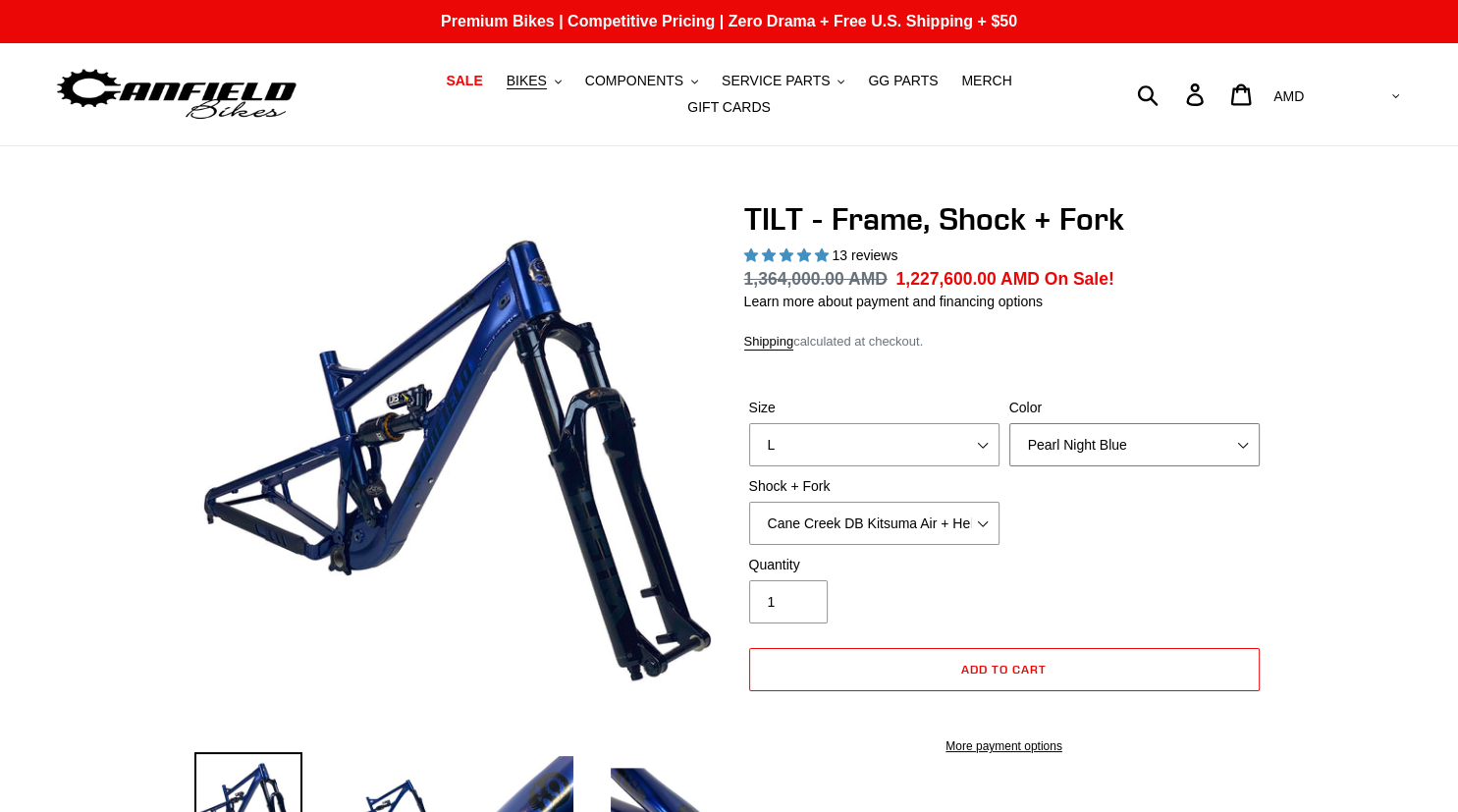 click on "Pearl Night Blue" at bounding box center (1134, 445) 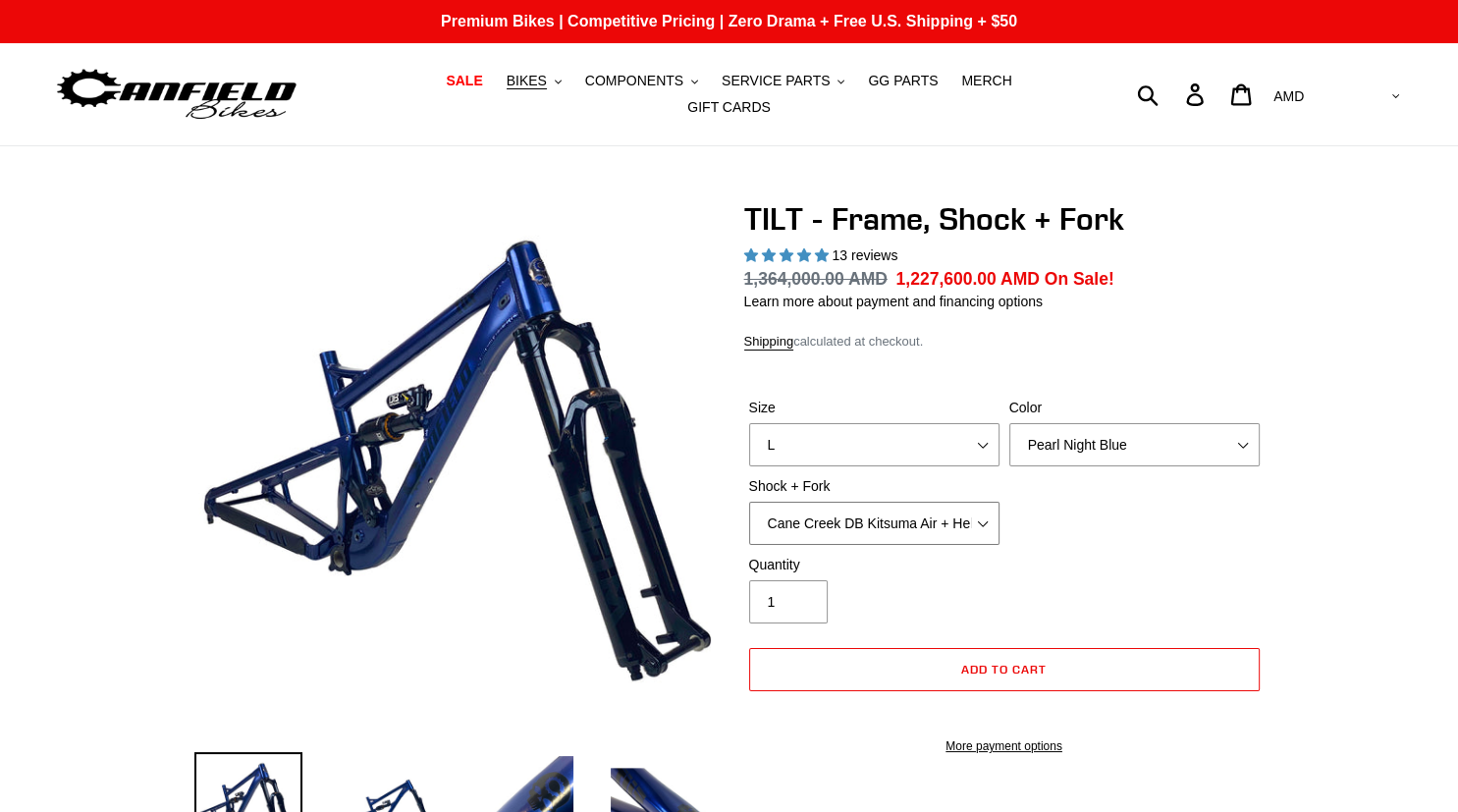 click on "Cane Creek DB Kitsuma Air + Helm MKII 140mm
Cane Creek DB Kitsuma Air + Fox 36 SL Factory Grip X 140mm
Fox Float X + Fox 36 Grip X Factory 150mm
EXT Storia V3-S + EXT Era V2.1" at bounding box center (874, 523) 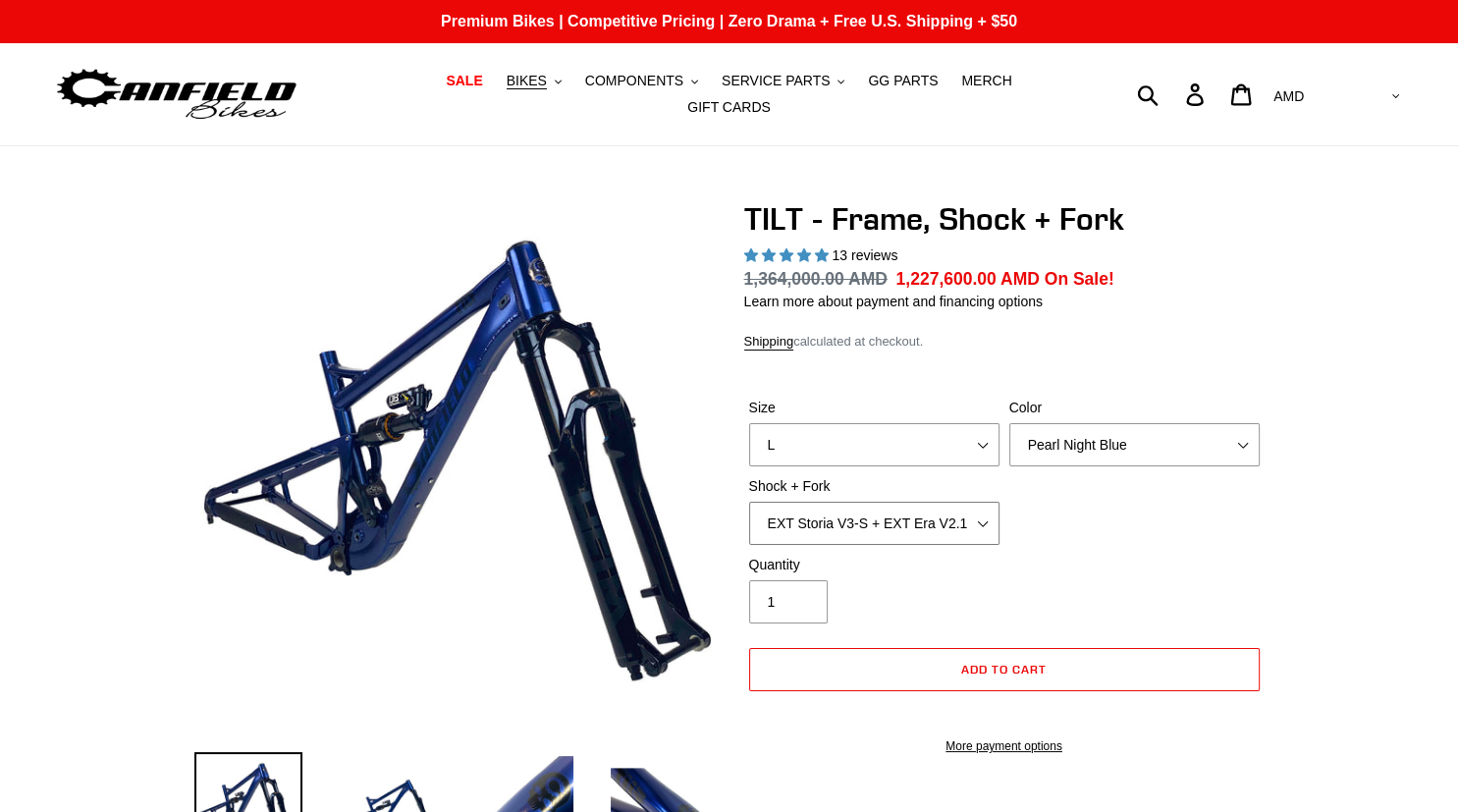 click on "EXT Storia V3-S + EXT Era V2.1" at bounding box center (0, 0) 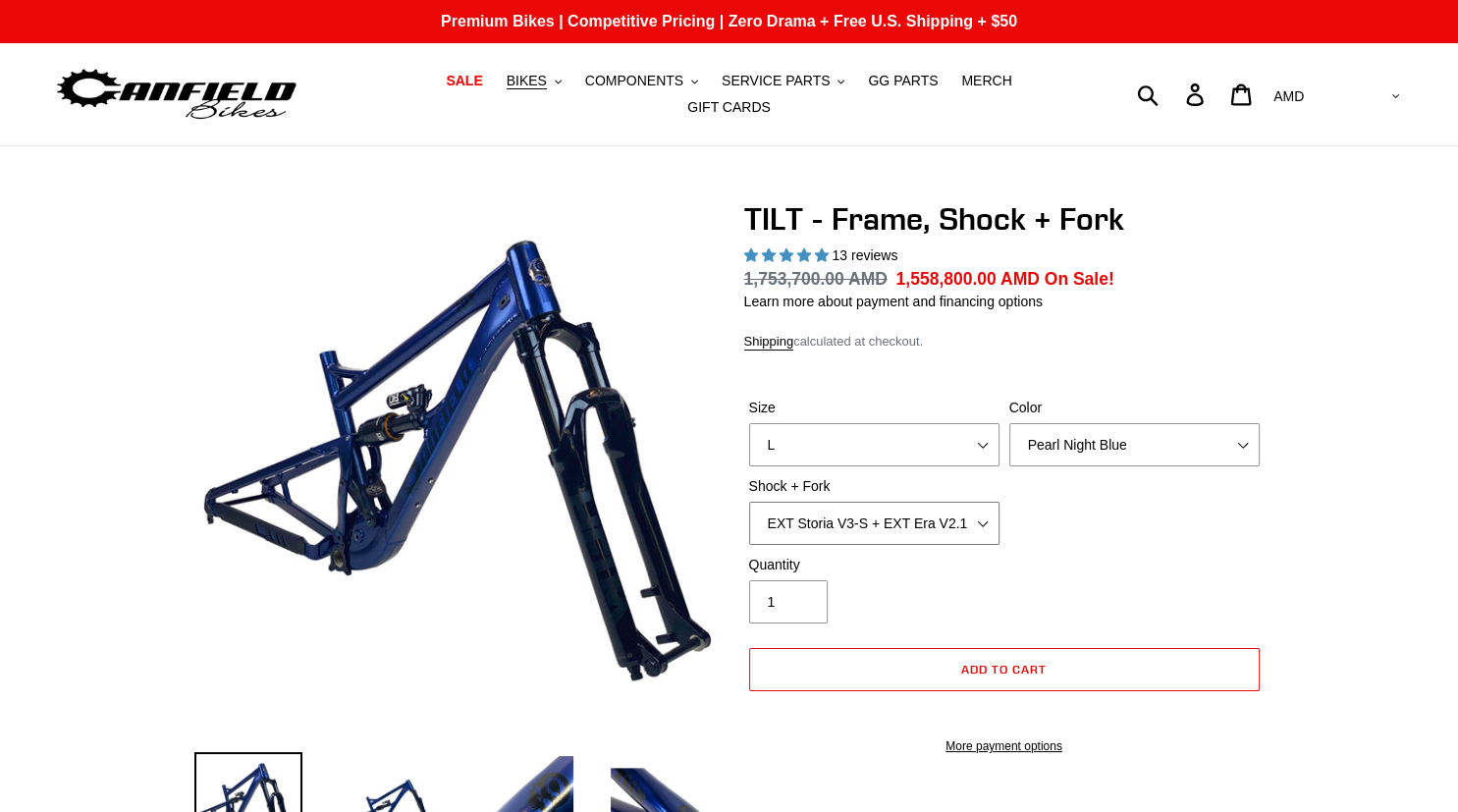 click on "Cane Creek DB Kitsuma Air + Helm MKII 140mm
Cane Creek DB Kitsuma Air + Fox 36 SL Factory Grip X 140mm
Fox Float X + Fox 36 Grip X Factory 150mm
EXT Storia V3-S + EXT Era V2.1" at bounding box center (874, 523) 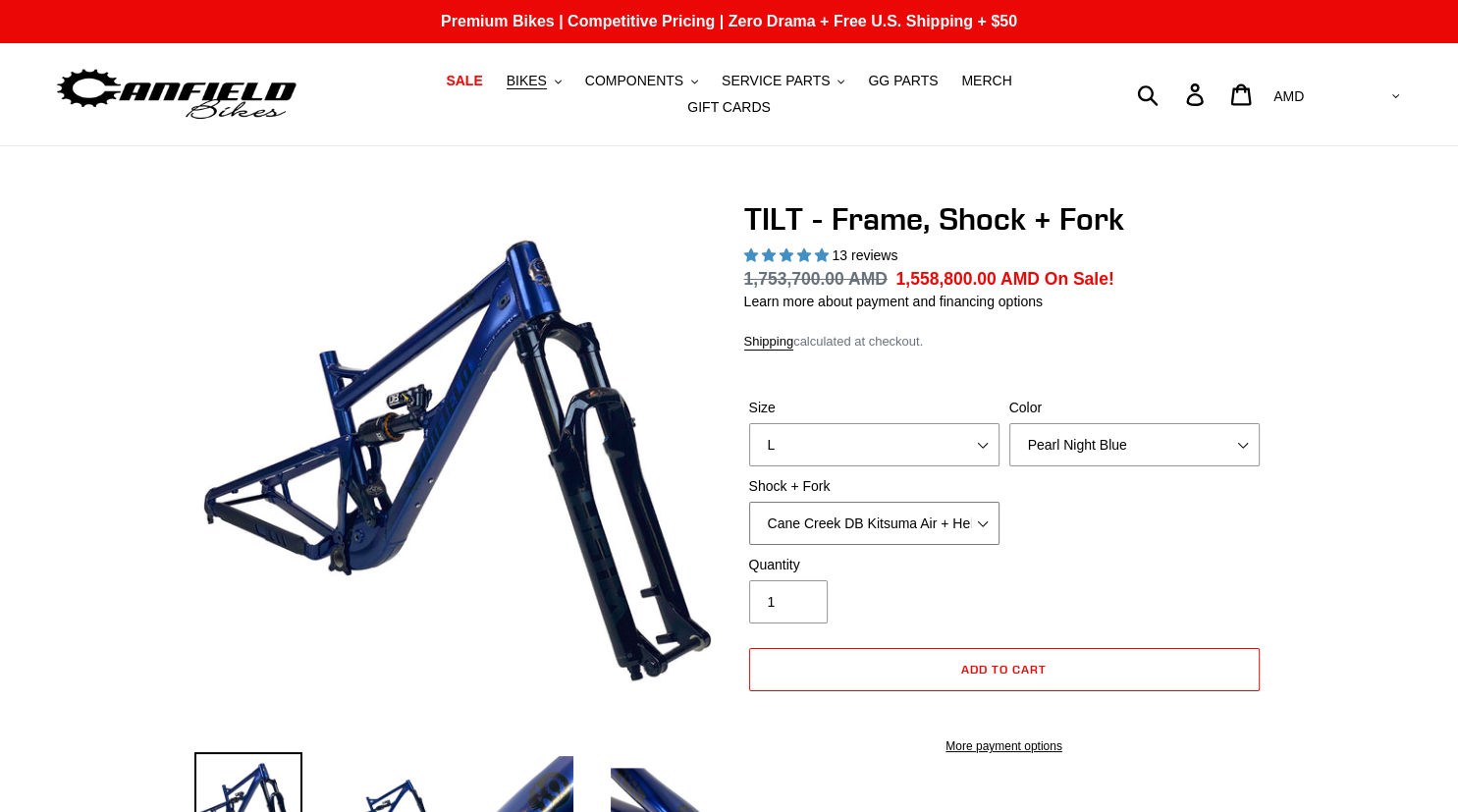 click on "Cane Creek DB Kitsuma Air + Helm MKII 140mm" at bounding box center [0, 0] 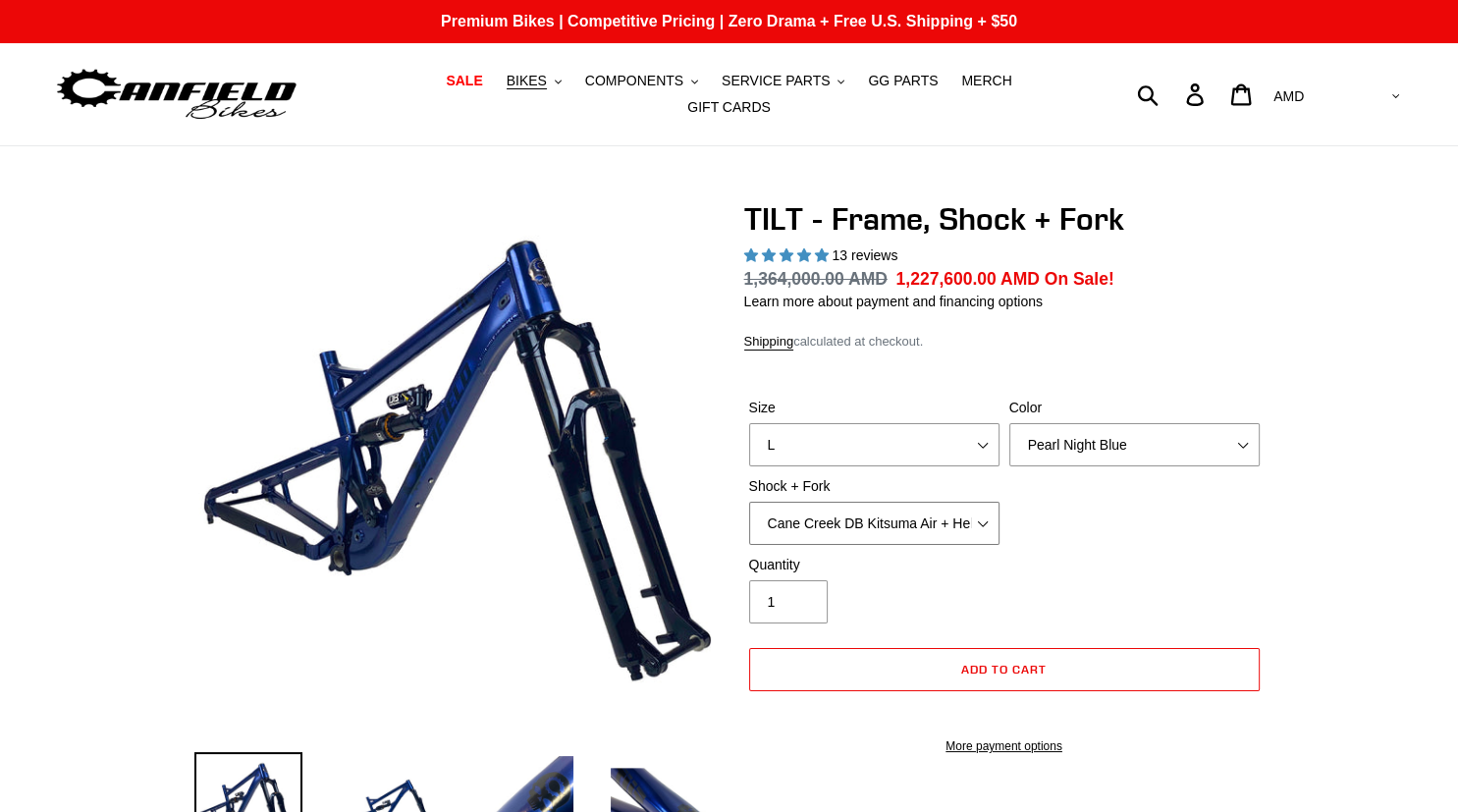 click on "Cane Creek DB Kitsuma Air + Helm MKII 140mm
Cane Creek DB Kitsuma Air + Fox 36 SL Factory Grip X 140mm
Fox Float X + Fox 36 Grip X Factory 150mm
EXT Storia V3-S + EXT Era V2.1" at bounding box center [874, 523] 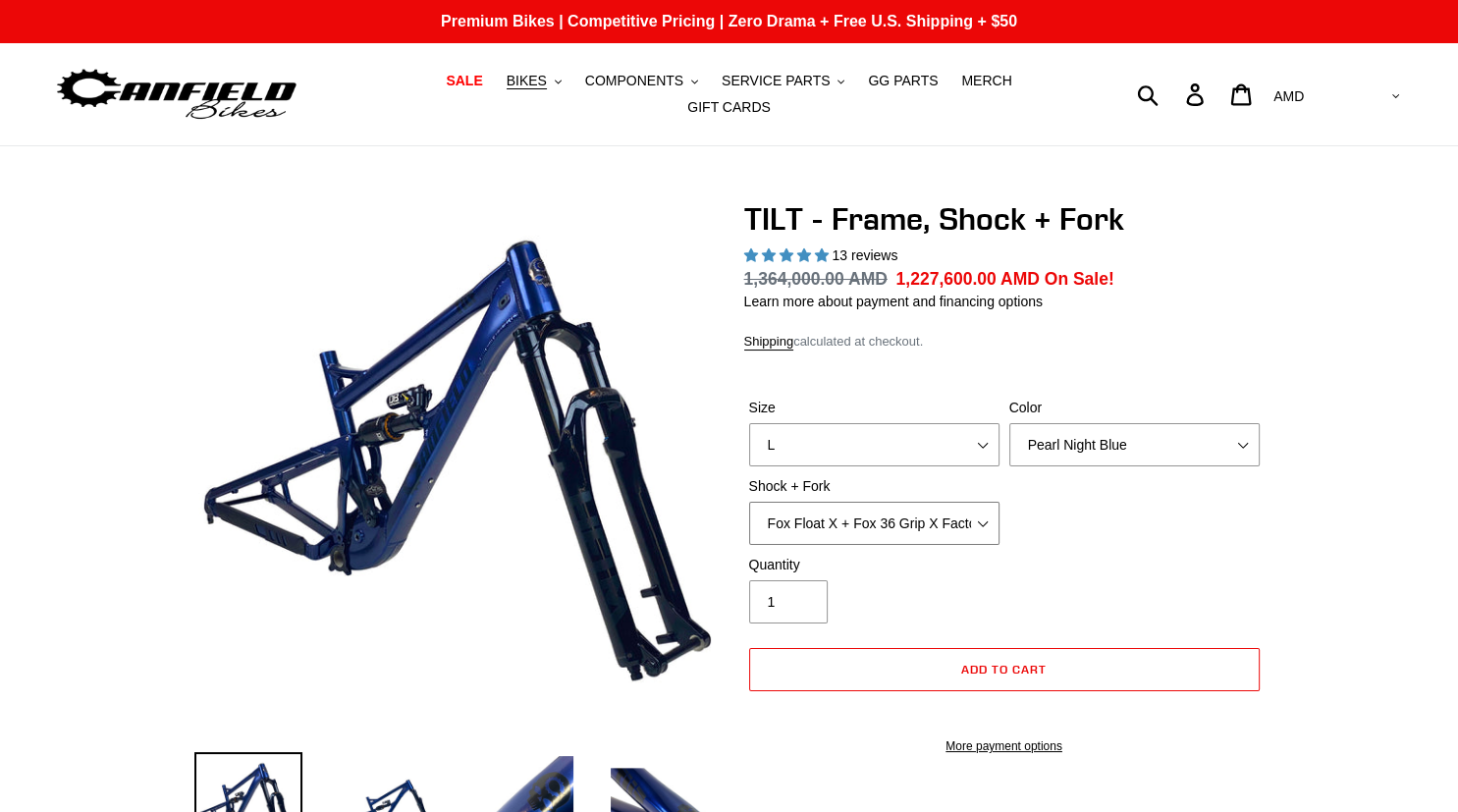 click on "Fox Float X + Fox 36 Grip X Factory 150mm" at bounding box center [0, 0] 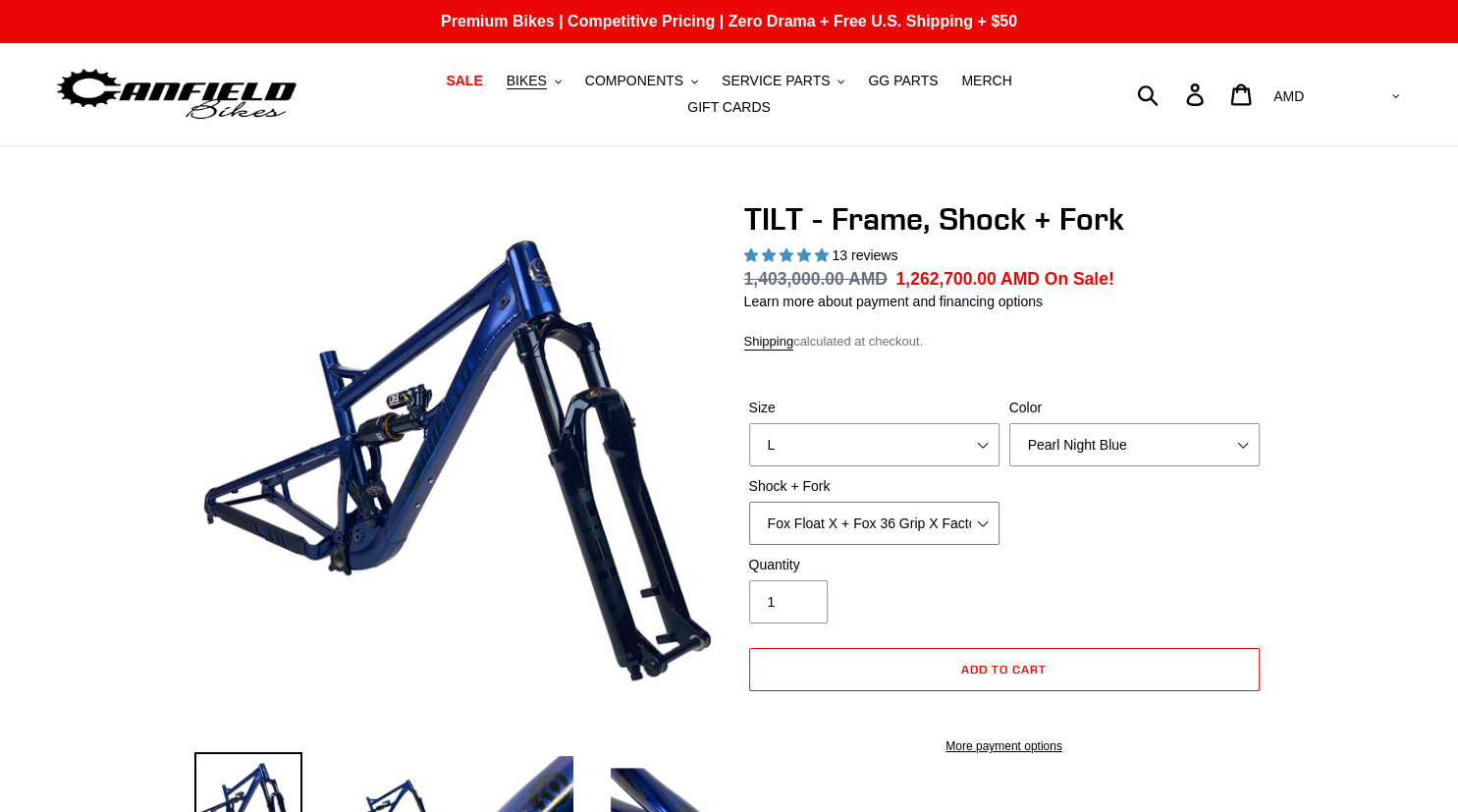 click on "Cane Creek DB Kitsuma Air + Helm MKII 140mm
Cane Creek DB Kitsuma Air + Fox 36 SL Factory Grip X 140mm
Fox Float X + Fox 36 Grip X Factory 150mm
EXT Storia V3-S + EXT Era V2.1" at bounding box center [874, 523] 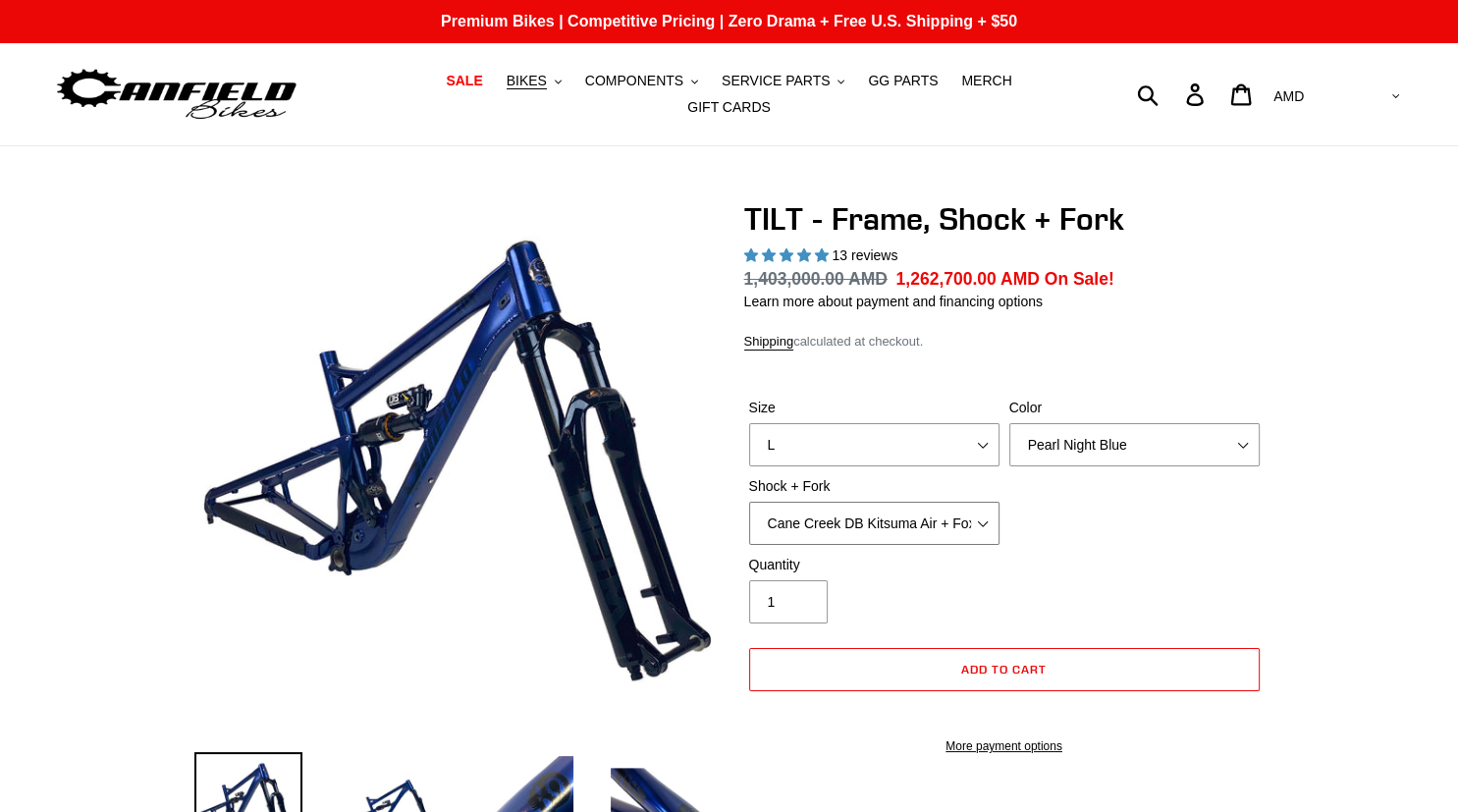 click on "Cane Creek DB Kitsuma Air + Fox 36 SL Factory Grip X 140mm" at bounding box center (0, 0) 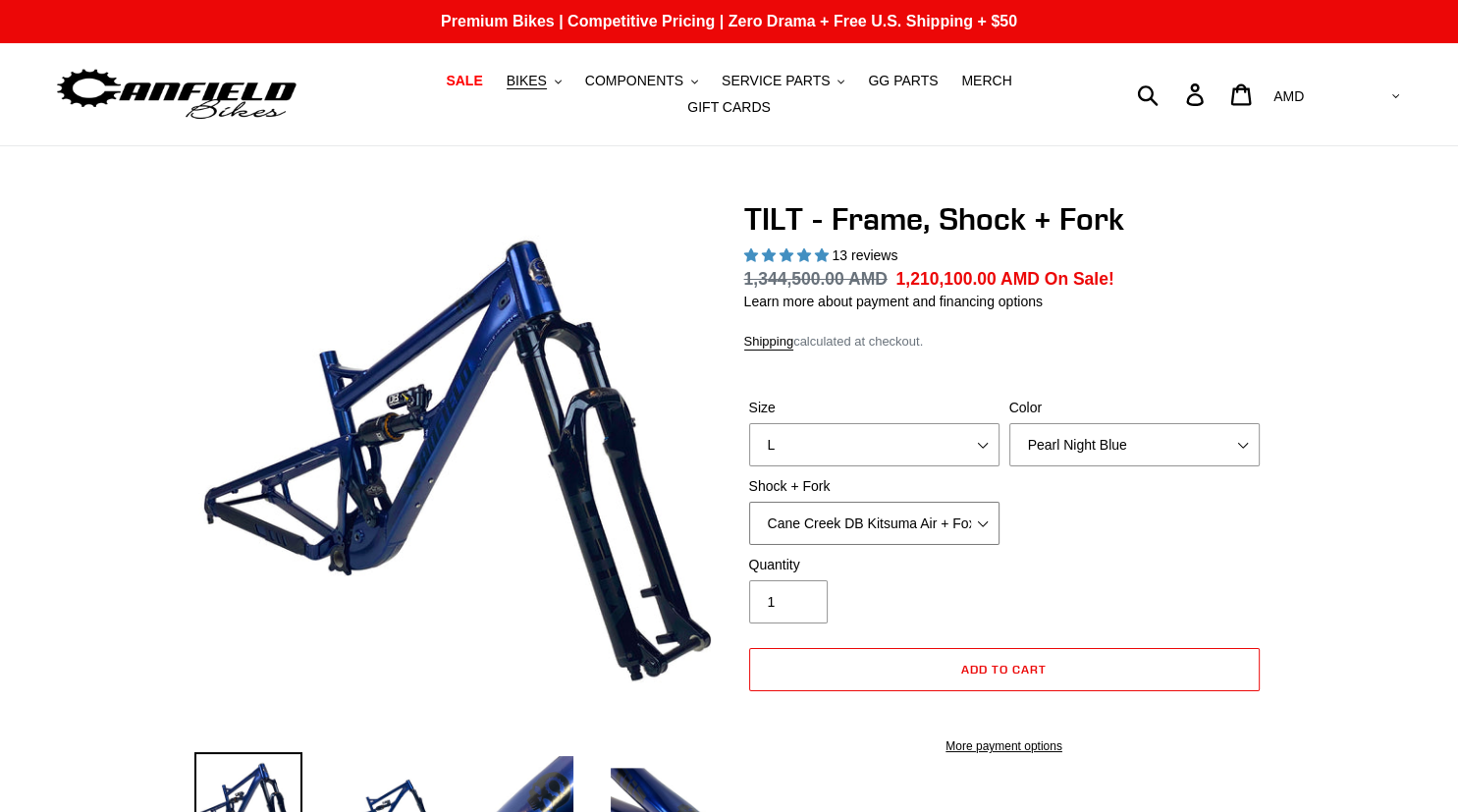 click on "Cane Creek DB Kitsuma Air + Helm MKII 140mm
Cane Creek DB Kitsuma Air + Fox 36 SL Factory Grip X 140mm
Fox Float X + Fox 36 Grip X Factory 150mm
EXT Storia V3-S + EXT Era V2.1" at bounding box center (874, 523) 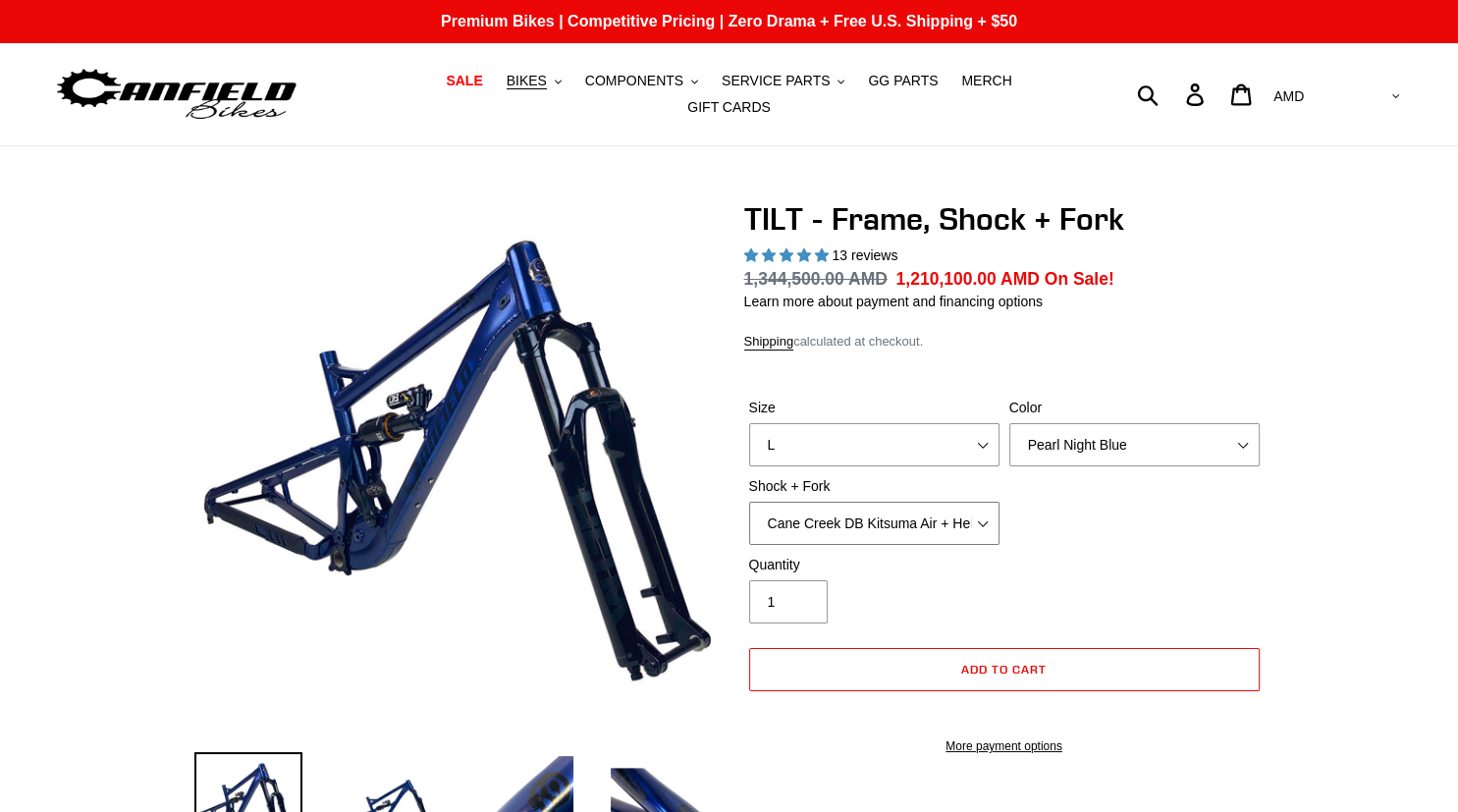 click on "Cane Creek DB Kitsuma Air + Helm MKII 140mm" at bounding box center (0, 0) 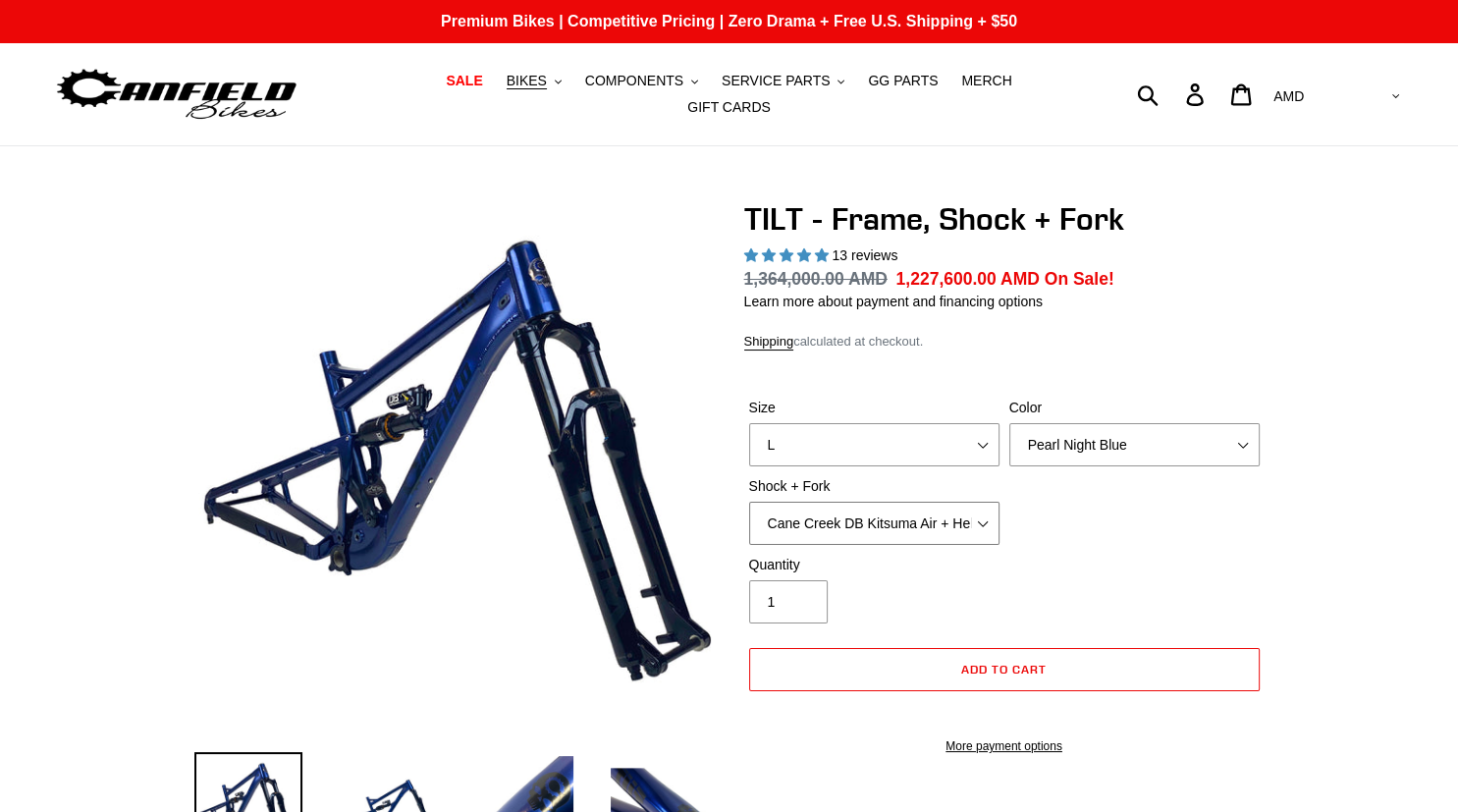 click on "Cane Creek DB Kitsuma Air + Helm MKII 140mm
Cane Creek DB Kitsuma Air + Fox 36 SL Factory Grip X 140mm
Fox Float X + Fox 36 Grip X Factory 150mm
EXT Storia V3-S + EXT Era V2.1" at bounding box center (874, 523) 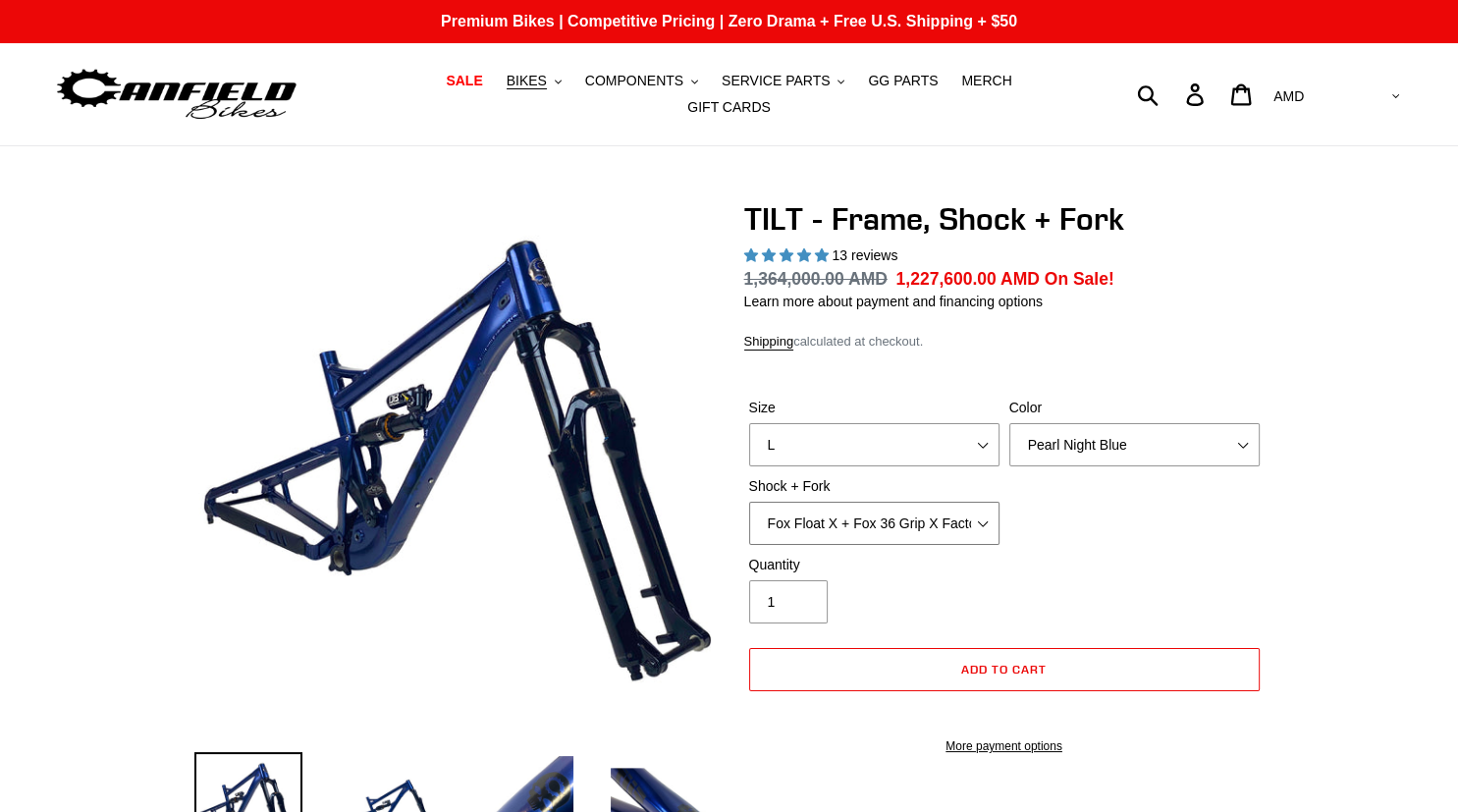 click on "Fox Float X + Fox 36 Grip X Factory 150mm" at bounding box center (0, 0) 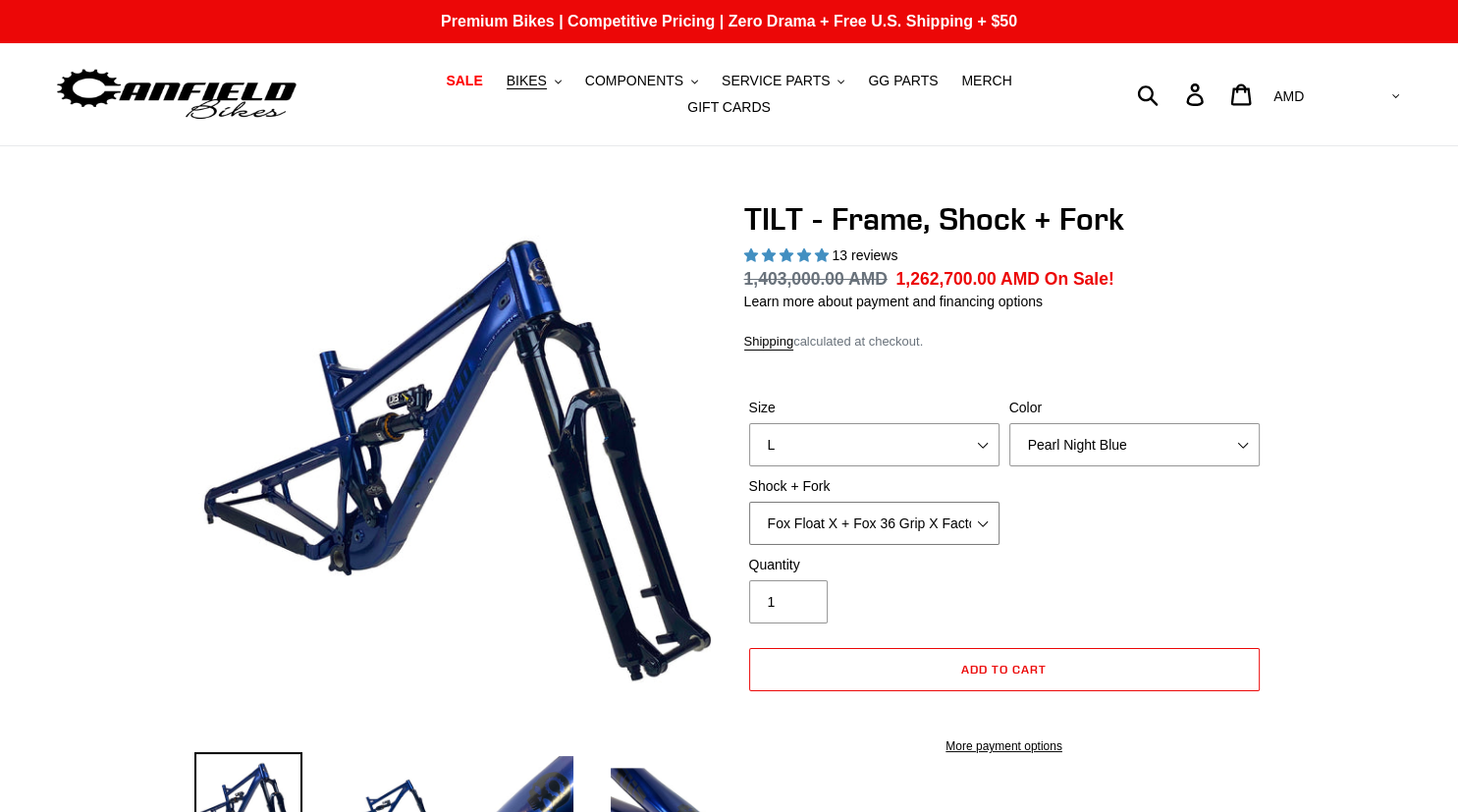 click on "Cane Creek DB Kitsuma Air + Helm MKII 140mm
Cane Creek DB Kitsuma Air + Fox 36 SL Factory Grip X 140mm
Fox Float X + Fox 36 Grip X Factory 150mm
EXT Storia V3-S + EXT Era V2.1" at bounding box center (874, 523) 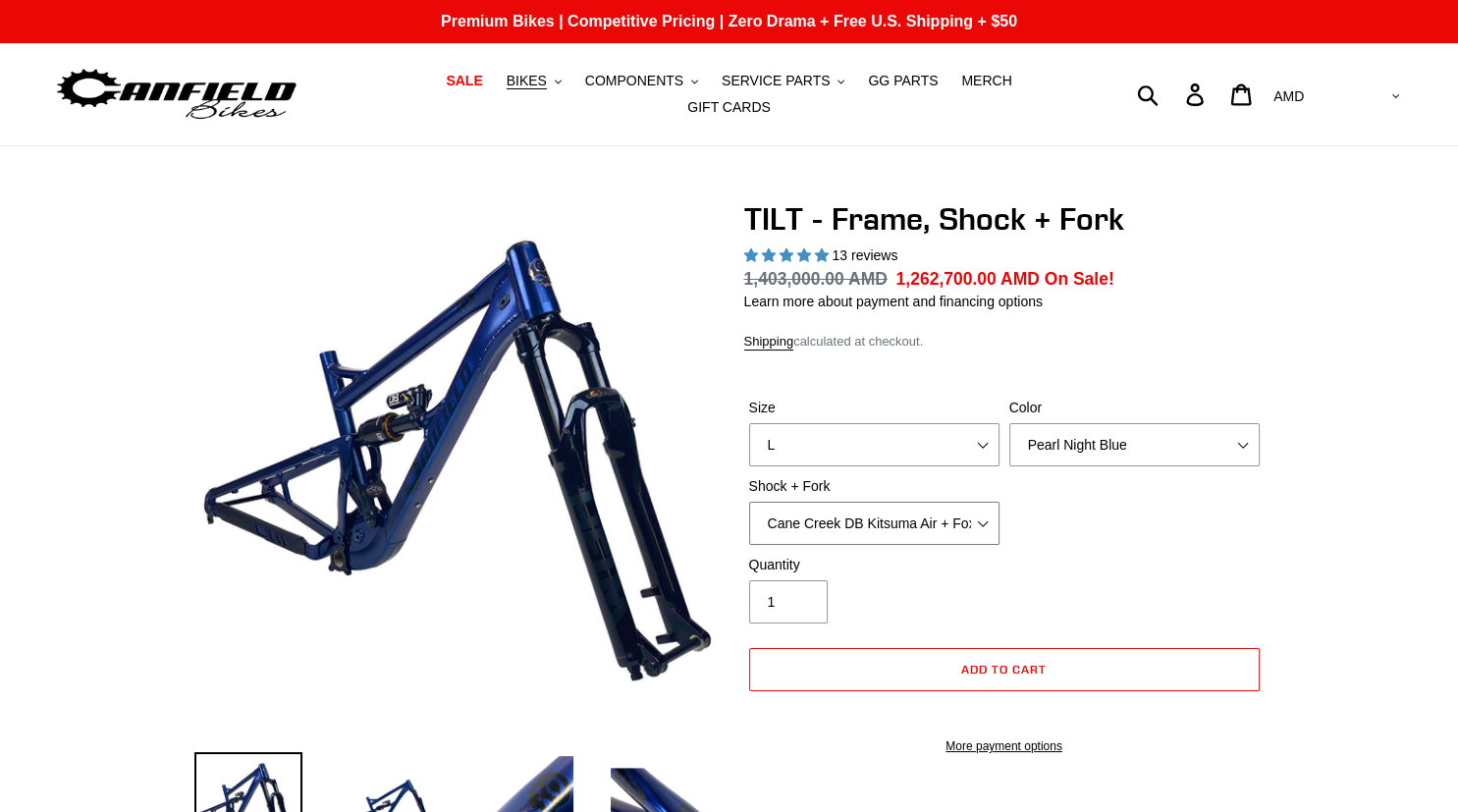 click on "Cane Creek DB Kitsuma Air + Fox 36 SL Factory Grip X 140mm" at bounding box center (0, 0) 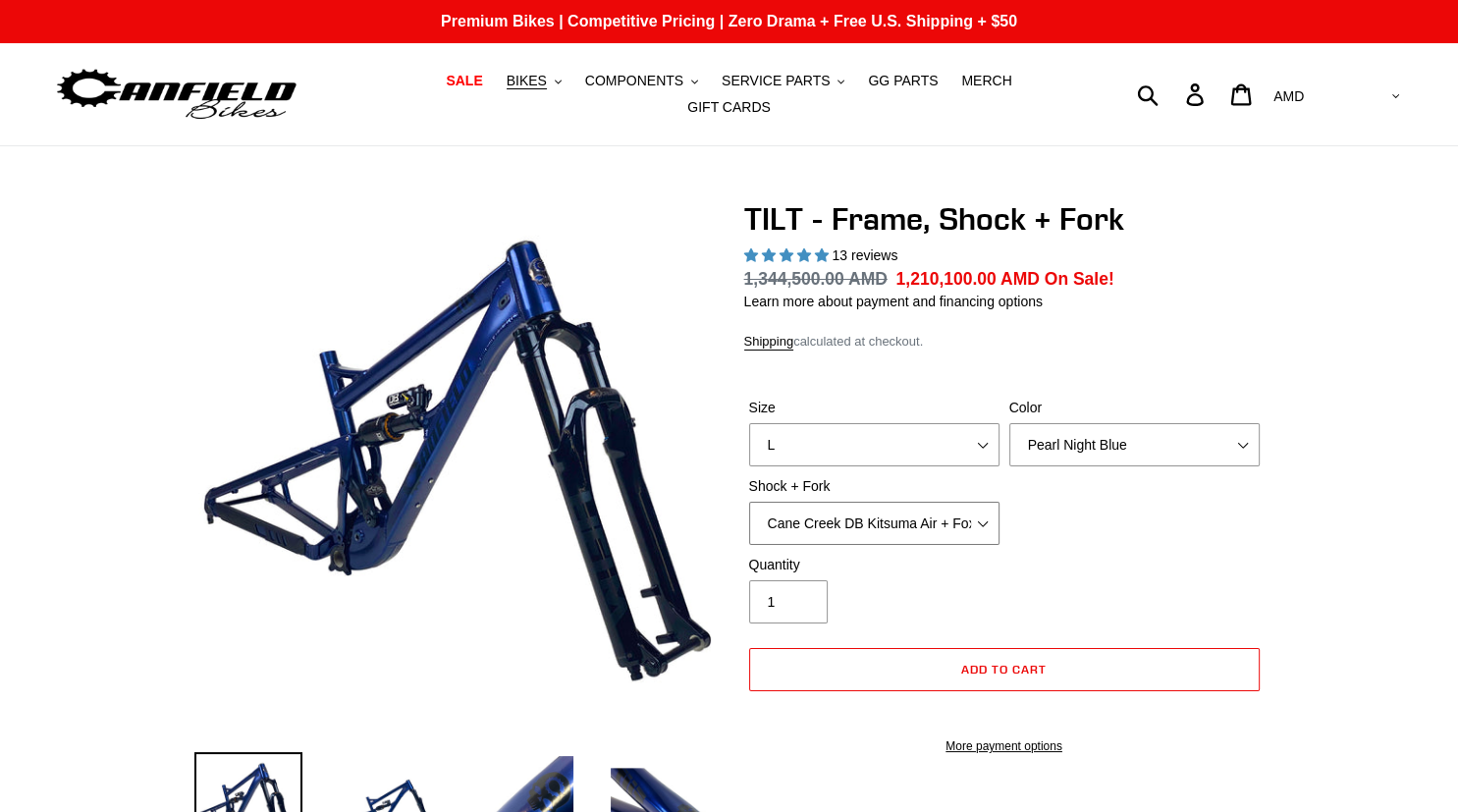 click on "Cane Creek DB Kitsuma Air + Helm MKII 140mm
Cane Creek DB Kitsuma Air + Fox 36 SL Factory Grip X 140mm
Fox Float X + Fox 36 Grip X Factory 150mm
EXT Storia V3-S + EXT Era V2.1" at bounding box center [874, 523] 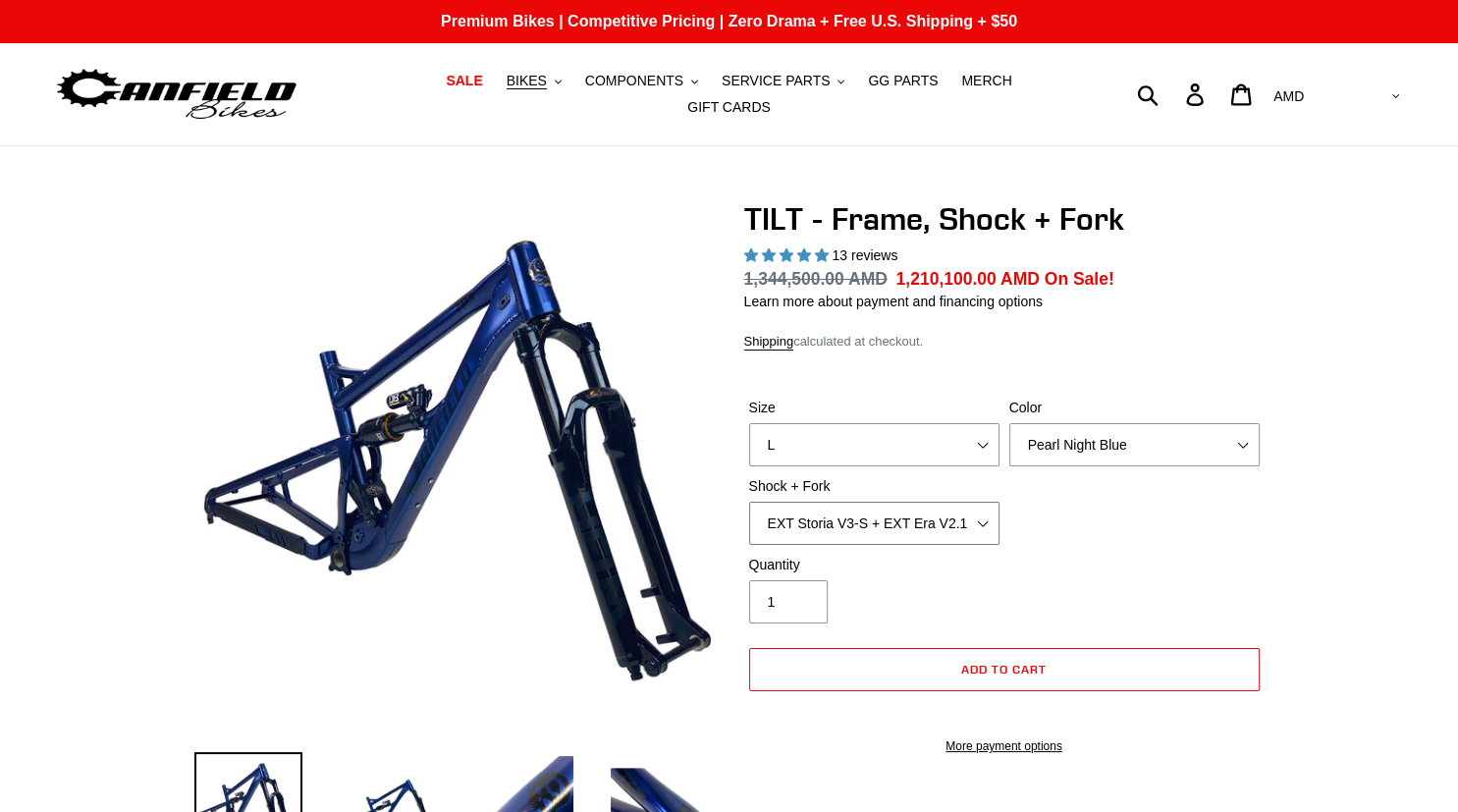 click on "EXT Storia V3-S + EXT Era V2.1" at bounding box center (0, 0) 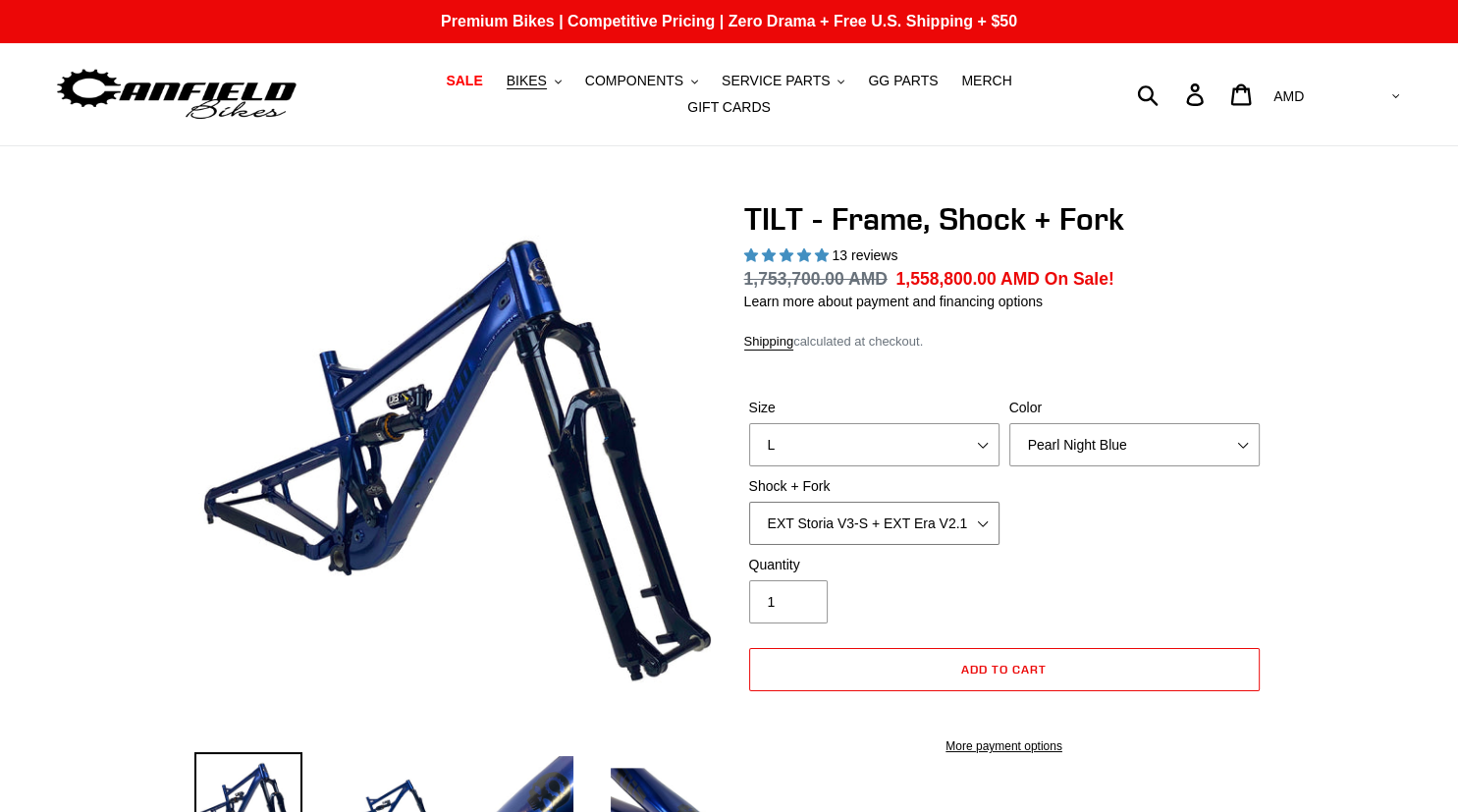 click on "Cane Creek DB Kitsuma Air + Helm MKII 140mm
Cane Creek DB Kitsuma Air + Fox 36 SL Factory Grip X 140mm
Fox Float X + Fox 36 Grip X Factory 150mm
EXT Storia V3-S + EXT Era V2.1" at bounding box center (874, 523) 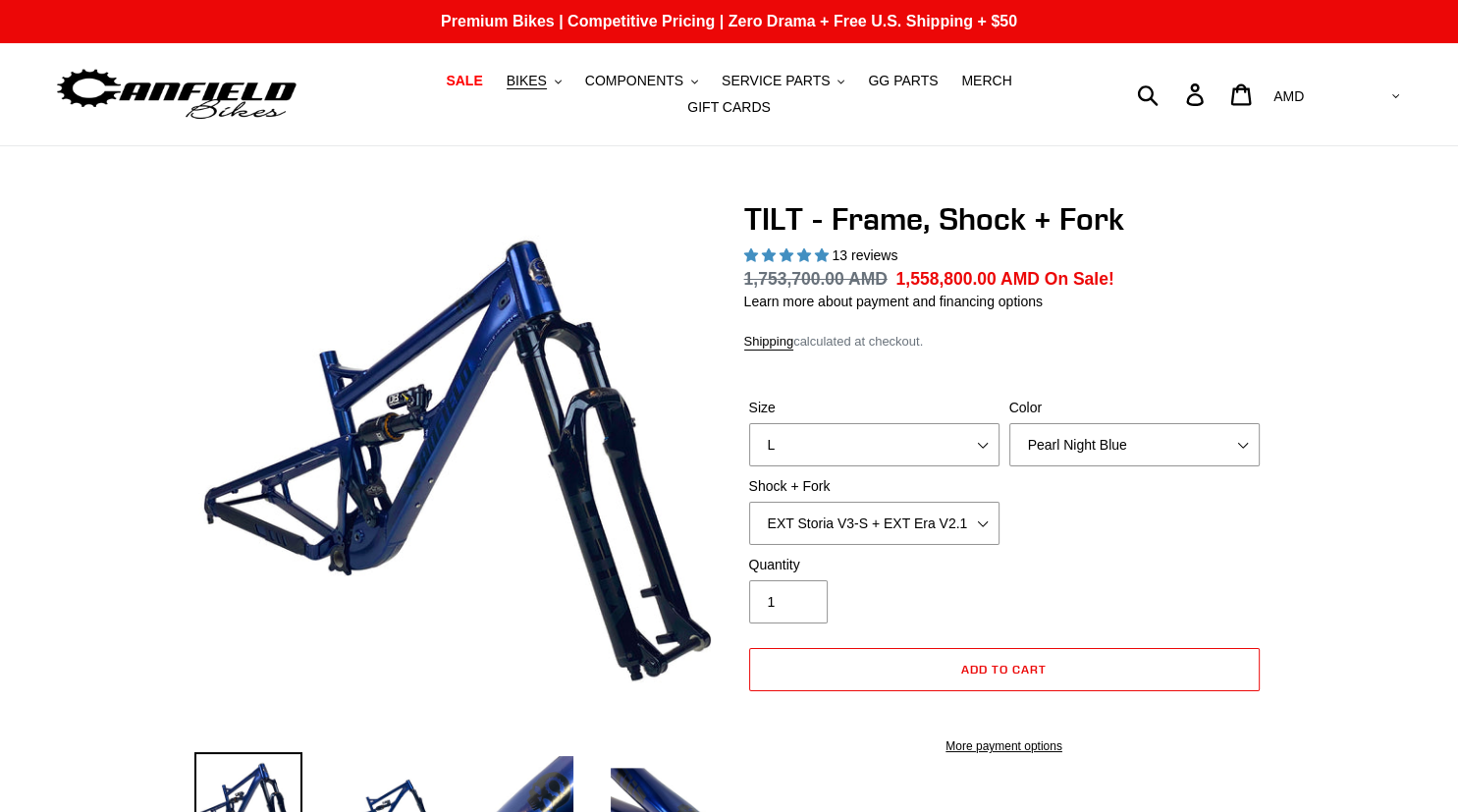 click on "Size
S
M
L
XL
Color
Pearl Night Blue
Shock + Fork
Cane Creek DB Kitsuma Air + Helm MKII 140mm
Cane Creek DB Kitsuma Air + Fox 36 SL Factory Grip X 140mm" at bounding box center (1004, 476) 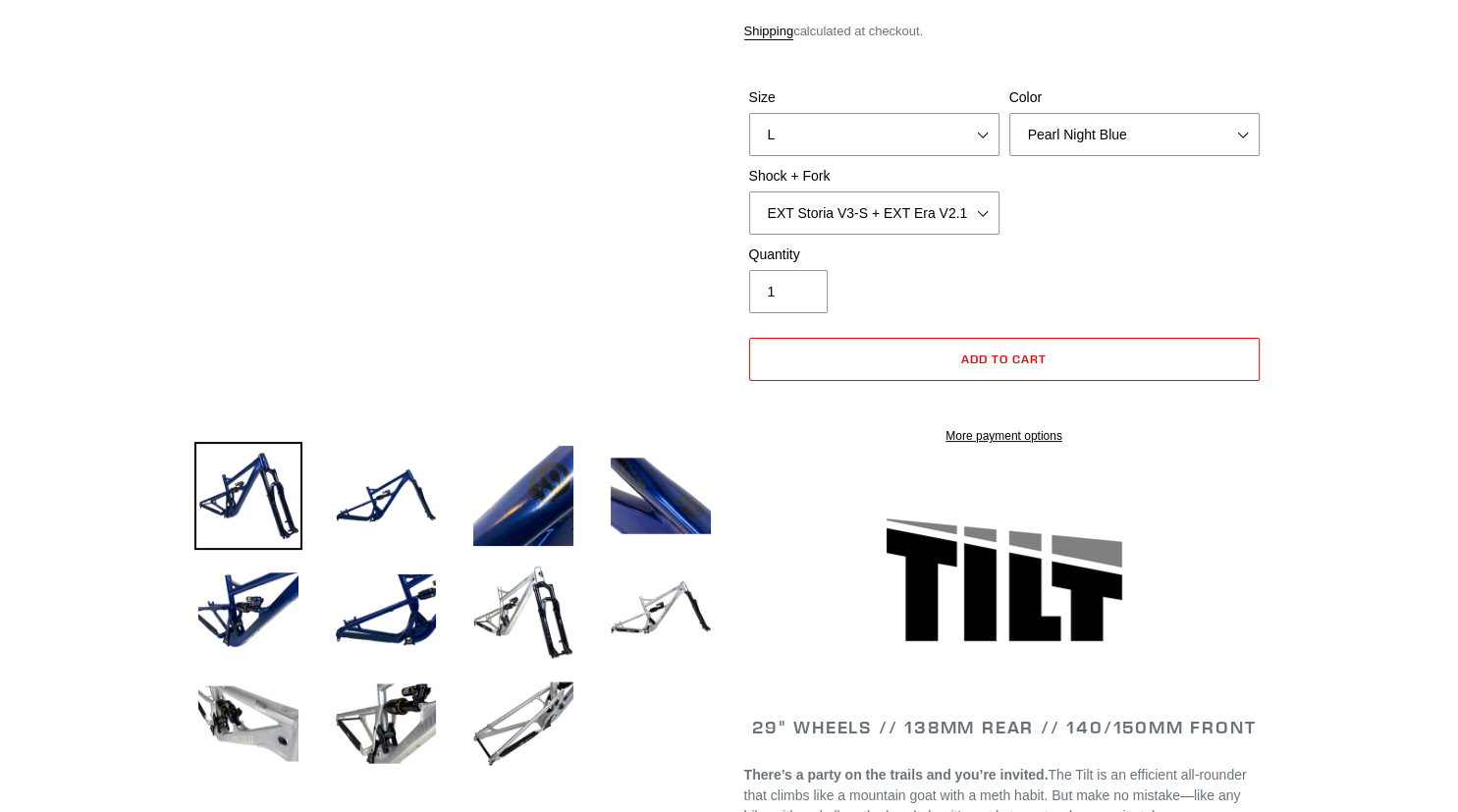 scroll, scrollTop: 414, scrollLeft: 0, axis: vertical 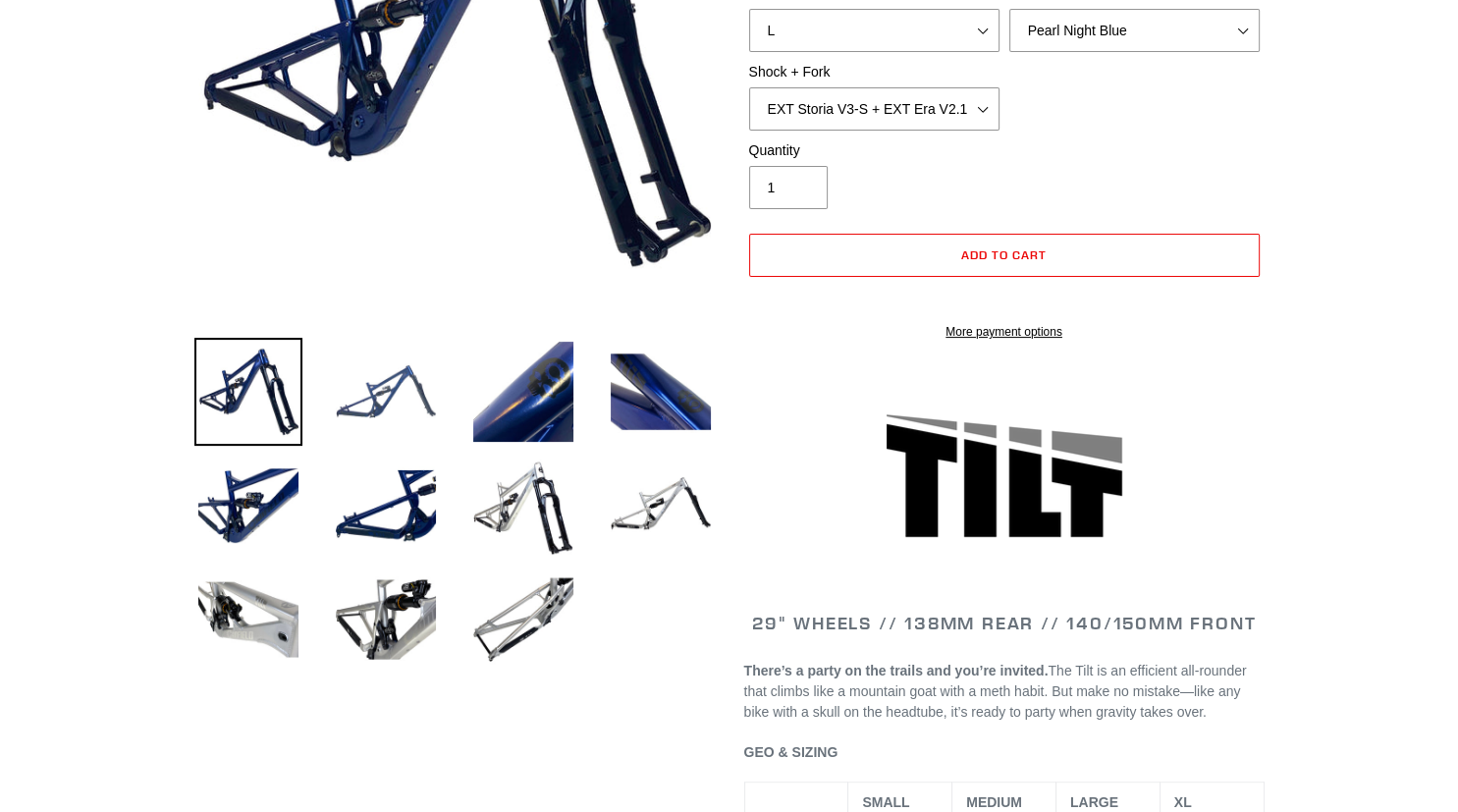 click at bounding box center [386, 392] 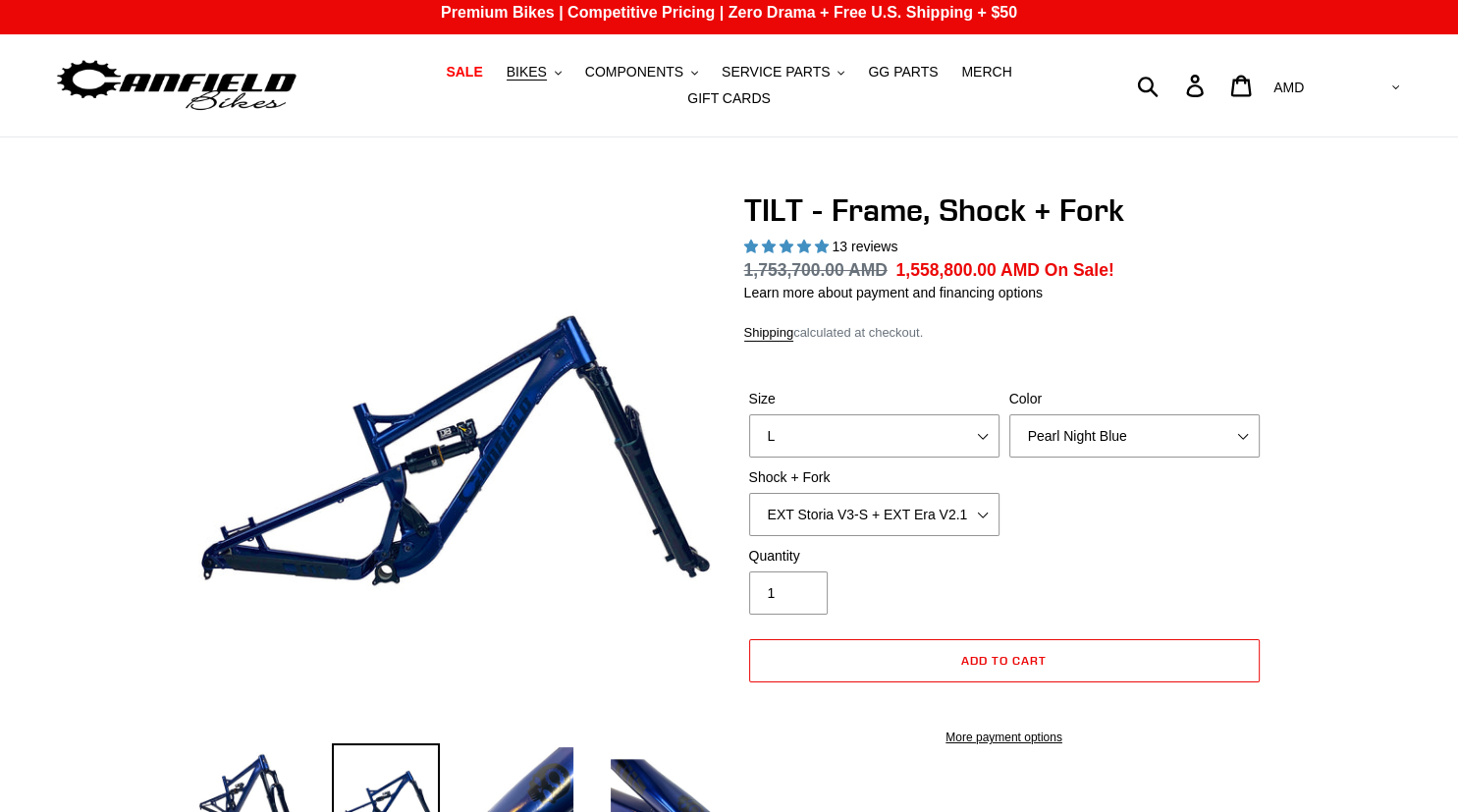 scroll, scrollTop: 0, scrollLeft: 0, axis: both 